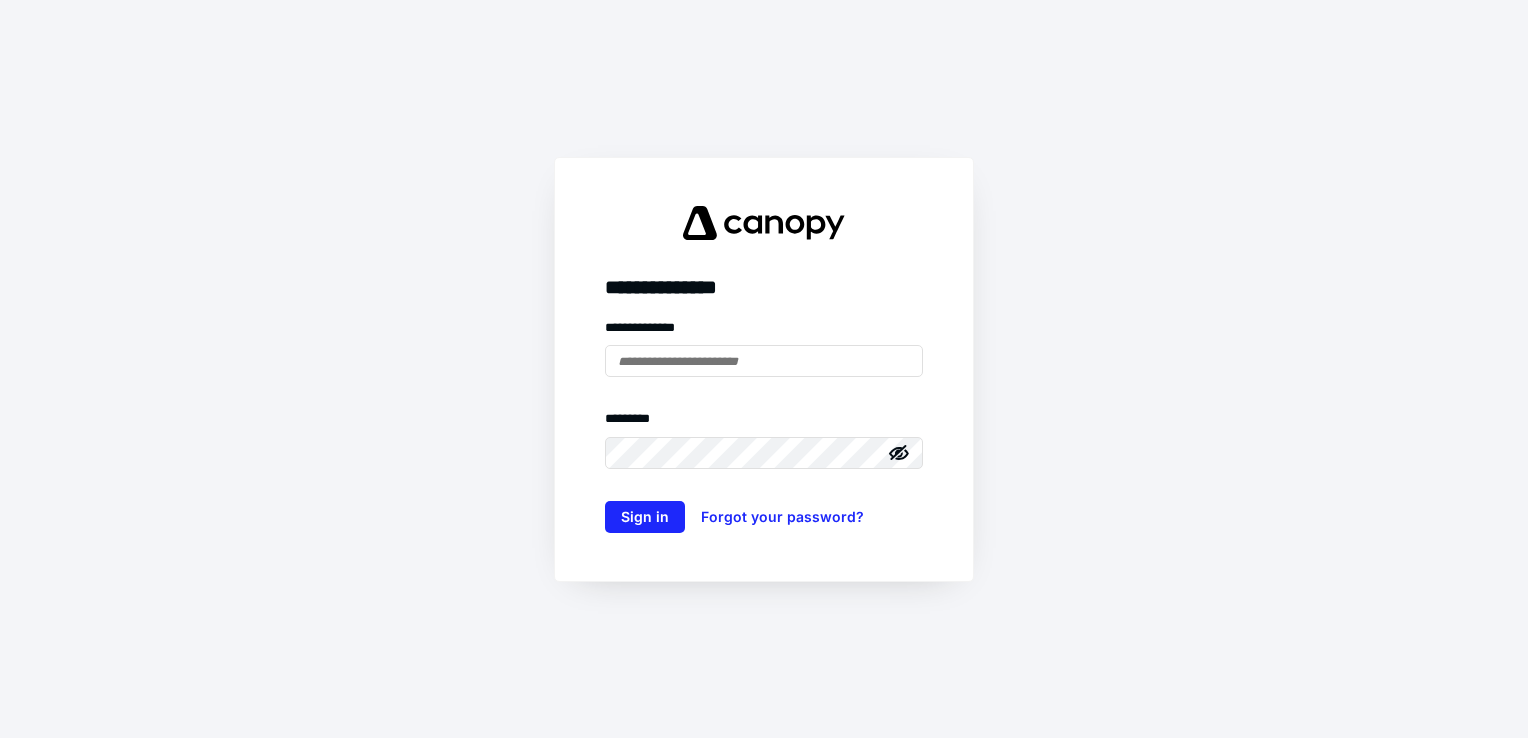 scroll, scrollTop: 0, scrollLeft: 0, axis: both 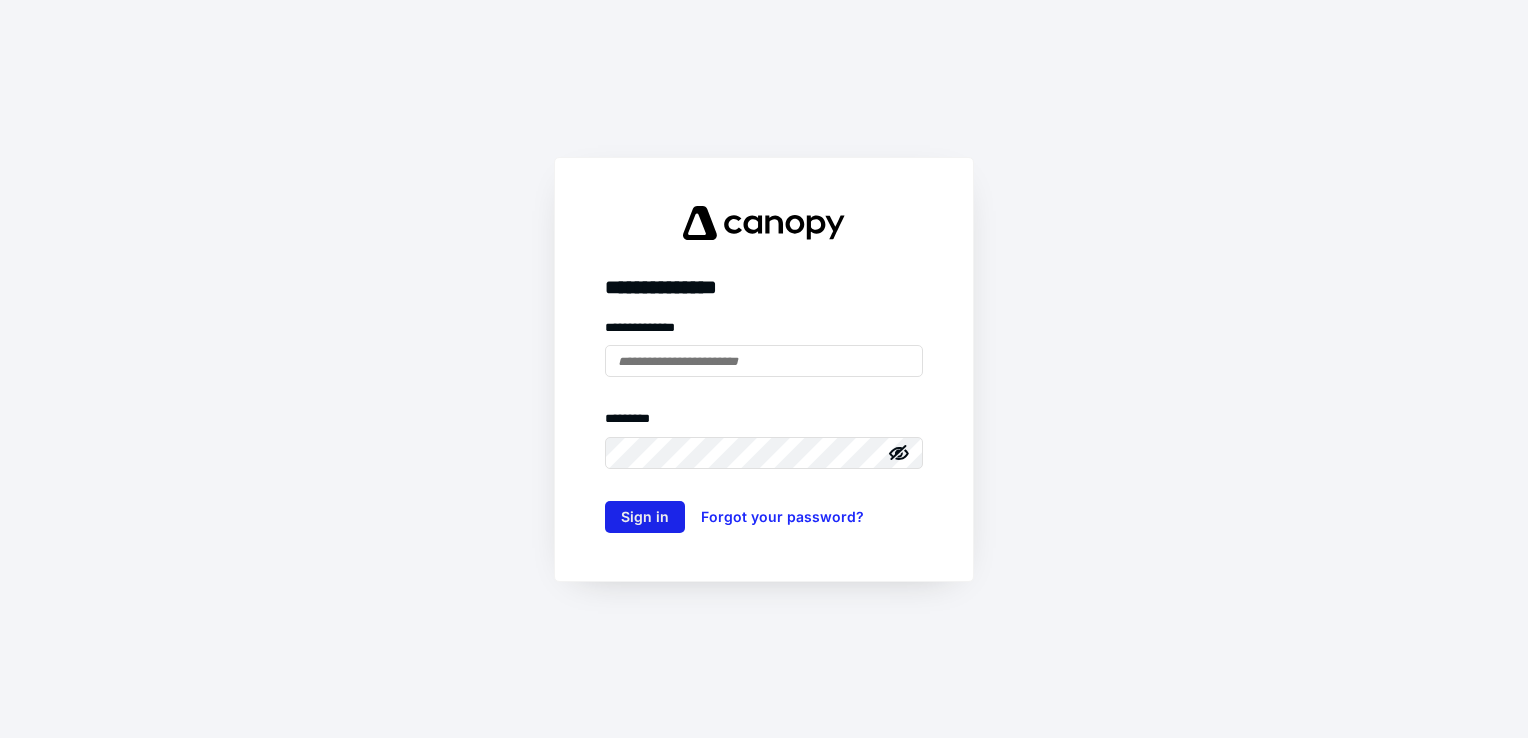 type on "**********" 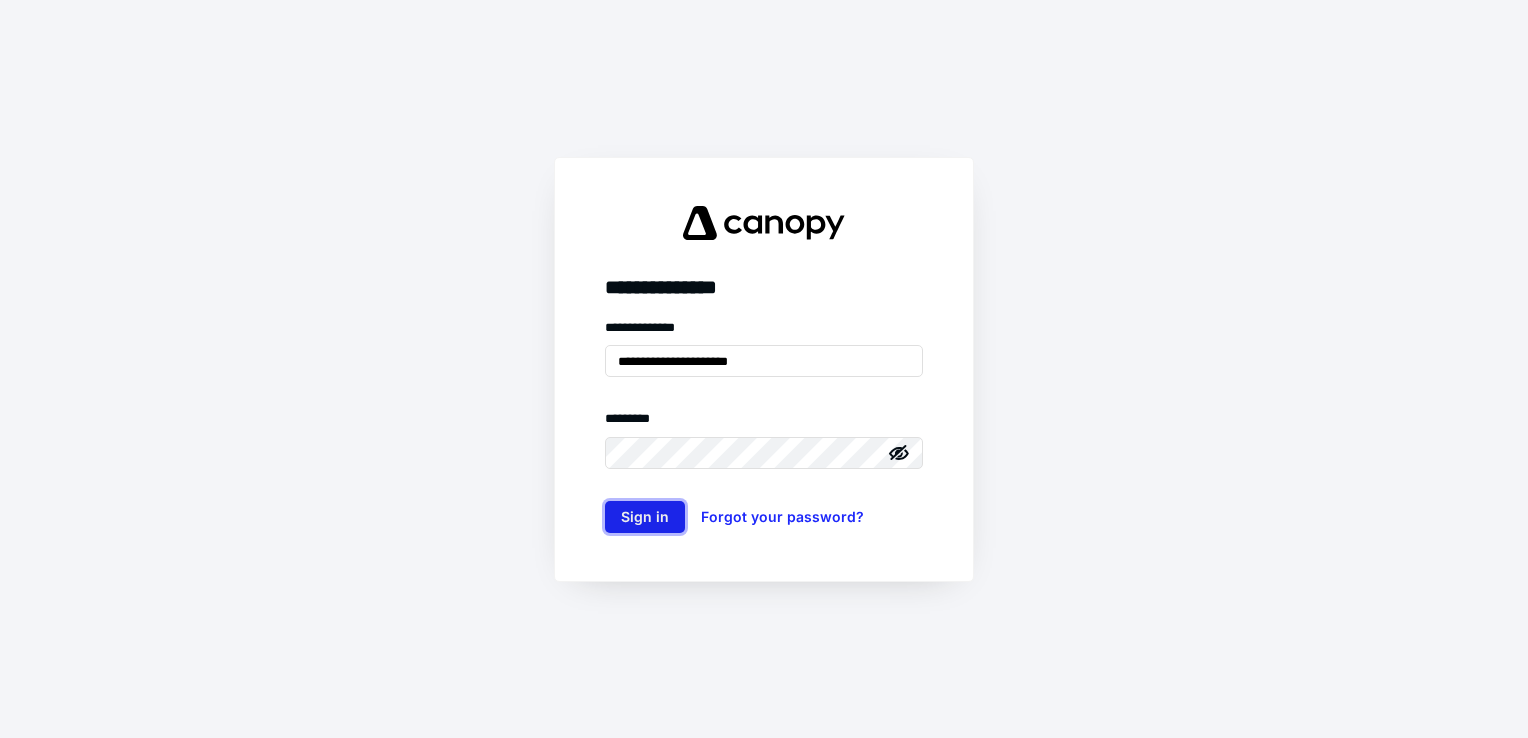 click on "Sign in" at bounding box center [645, 517] 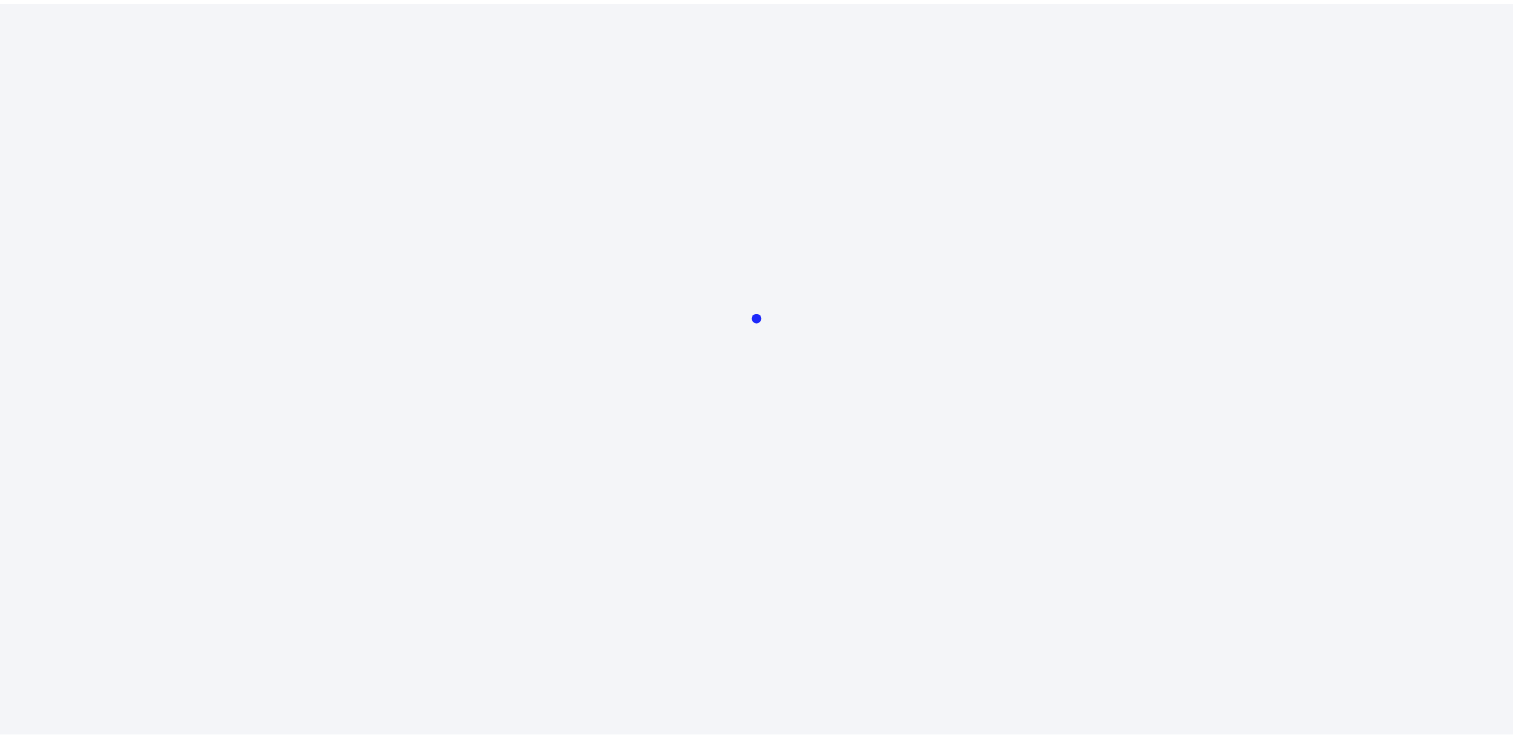 scroll, scrollTop: 0, scrollLeft: 0, axis: both 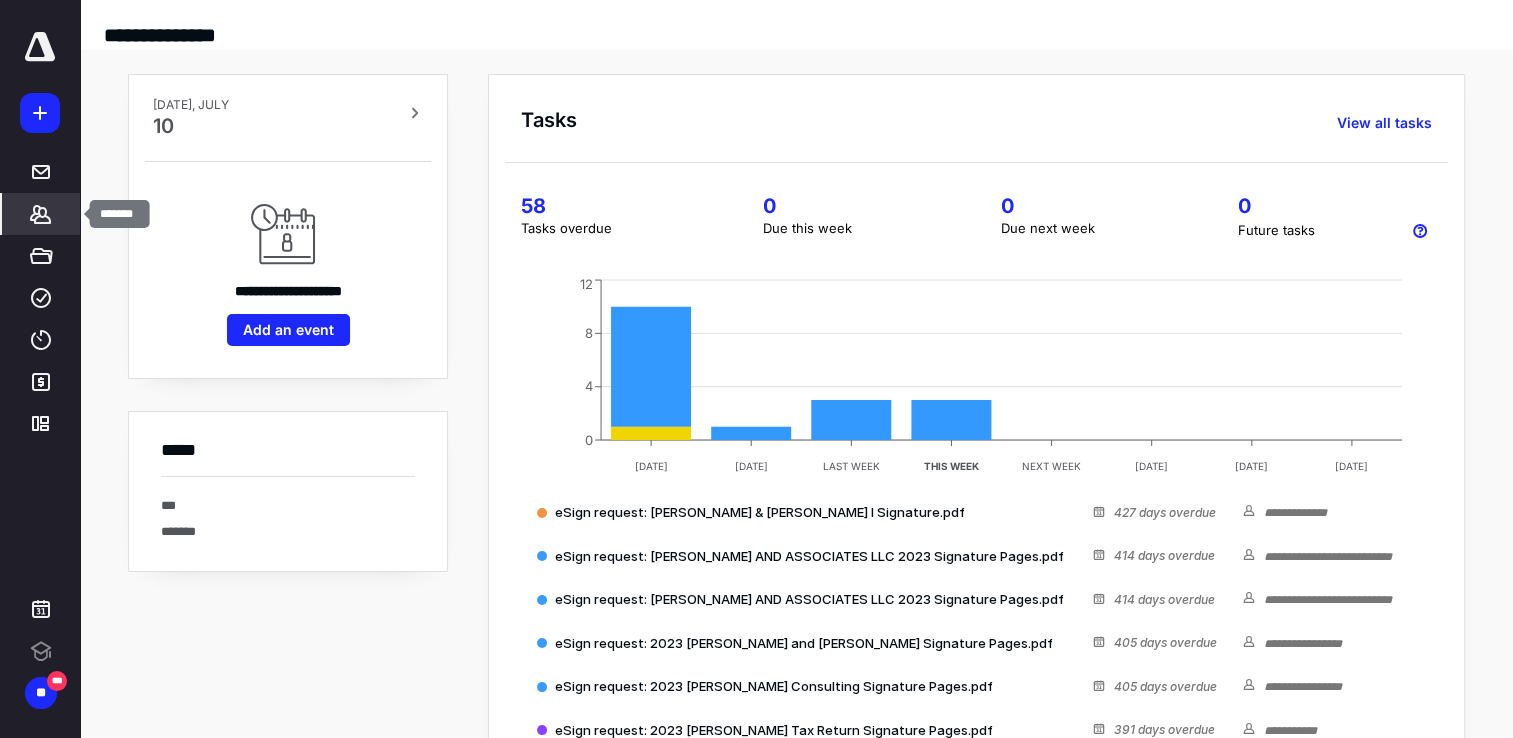 click on "*******" at bounding box center (41, 214) 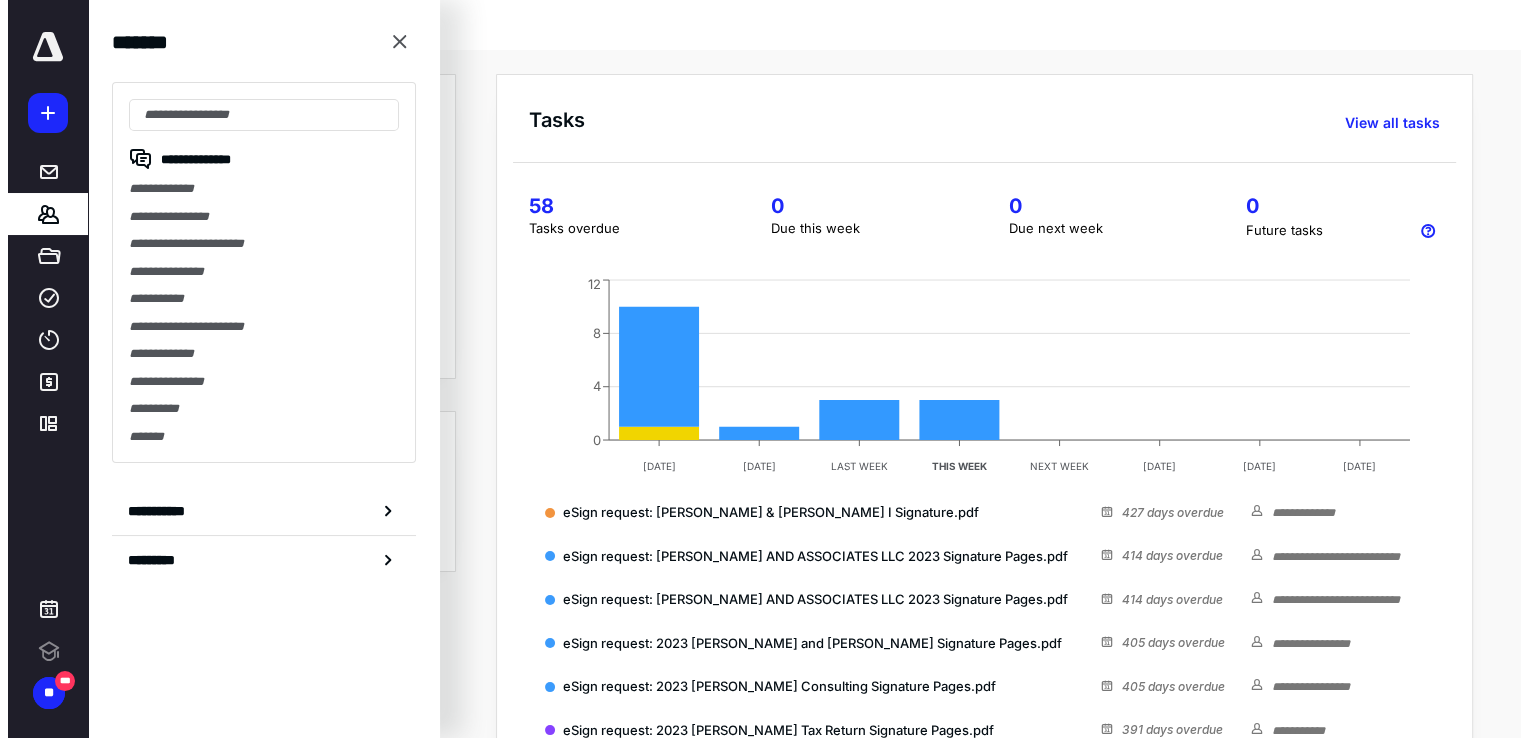 scroll, scrollTop: 0, scrollLeft: 0, axis: both 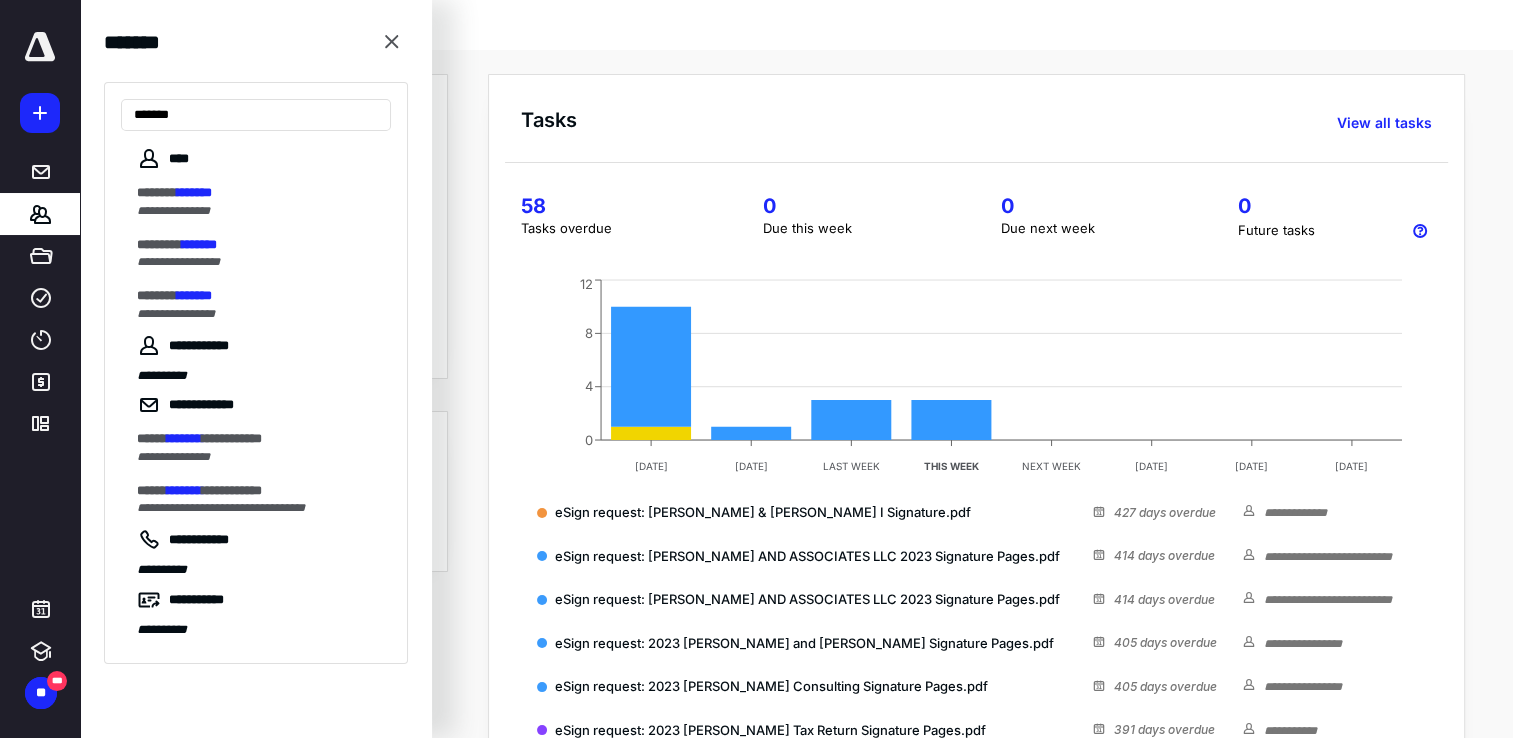 type on "*******" 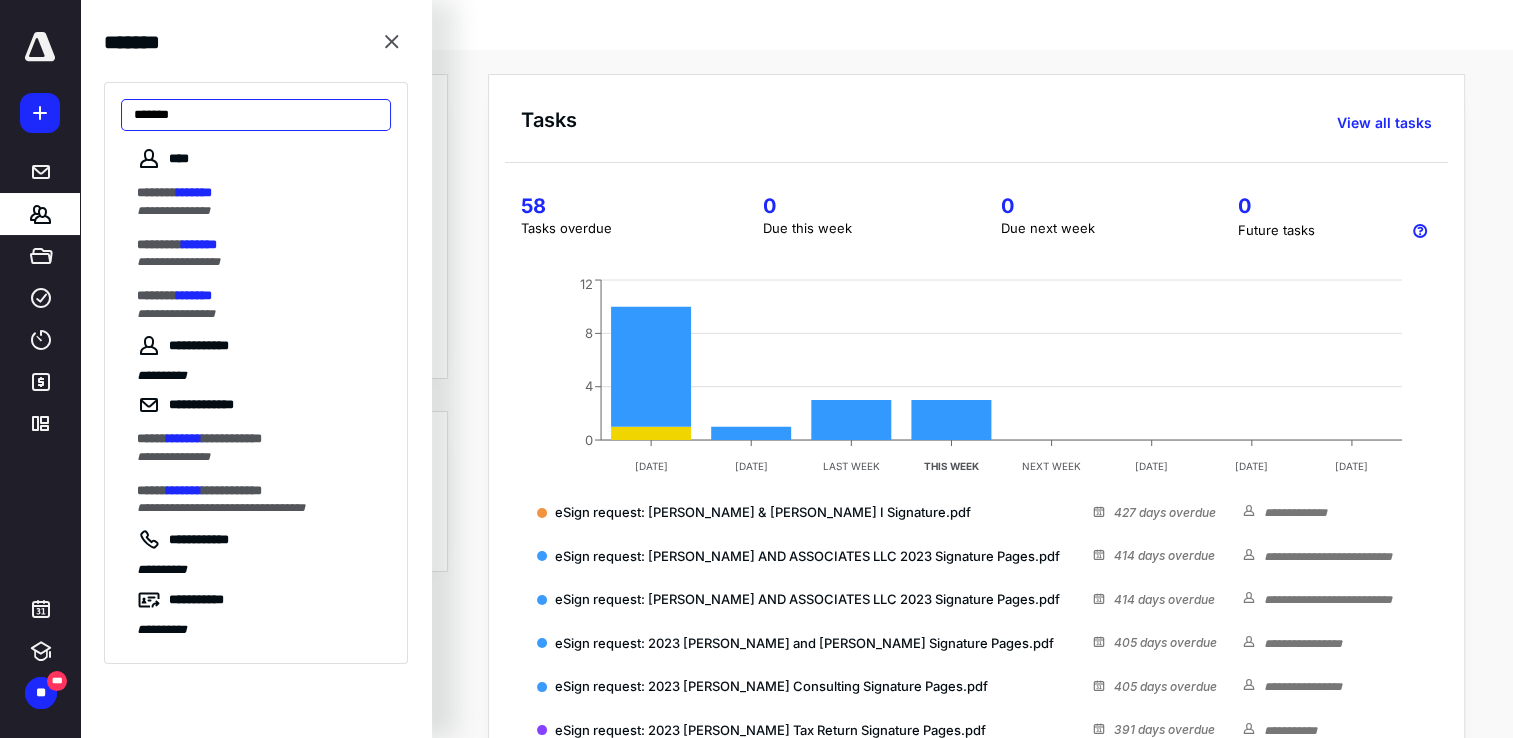 drag, startPoint x: 189, startPoint y: 111, endPoint x: 59, endPoint y: 117, distance: 130.13838 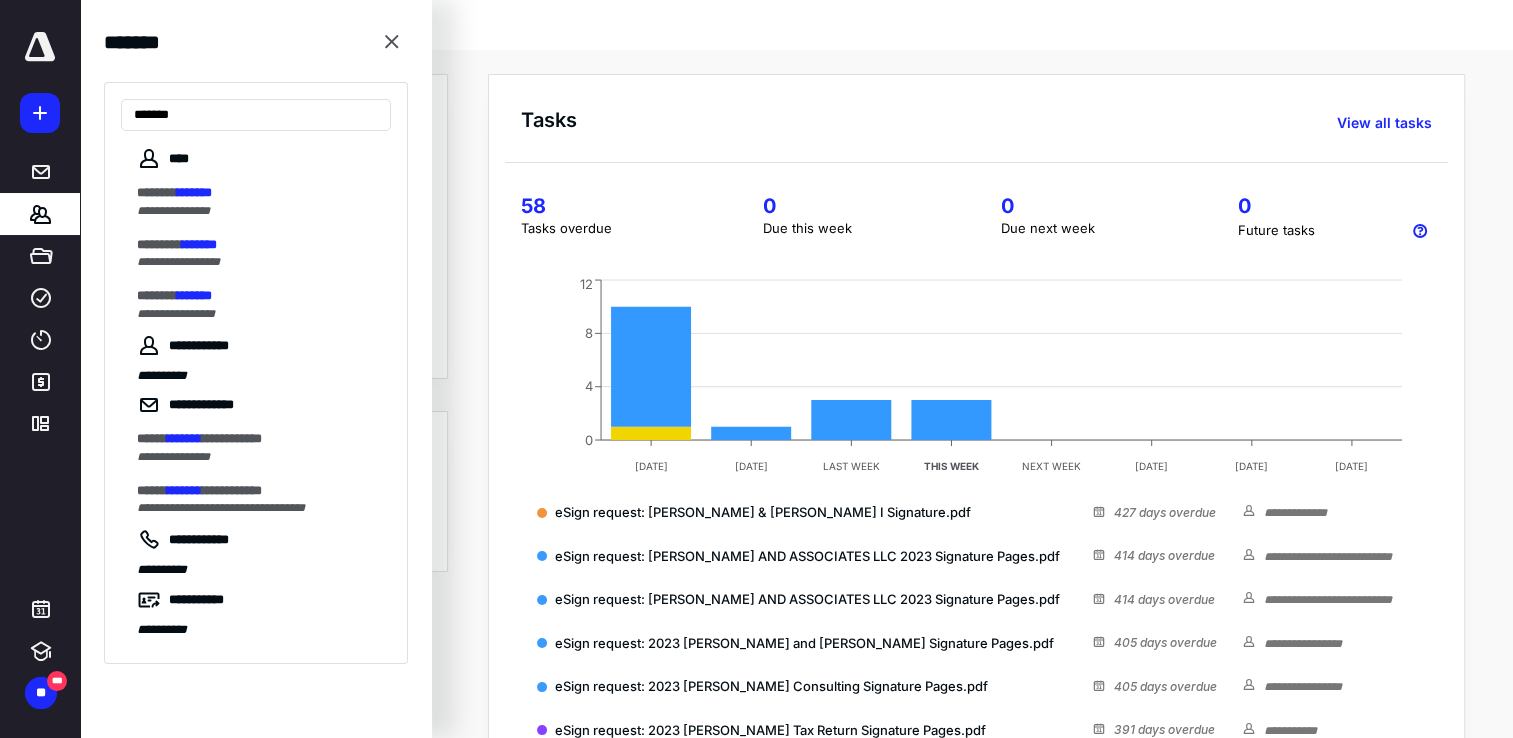 click on "**********" at bounding box center [756, 0] 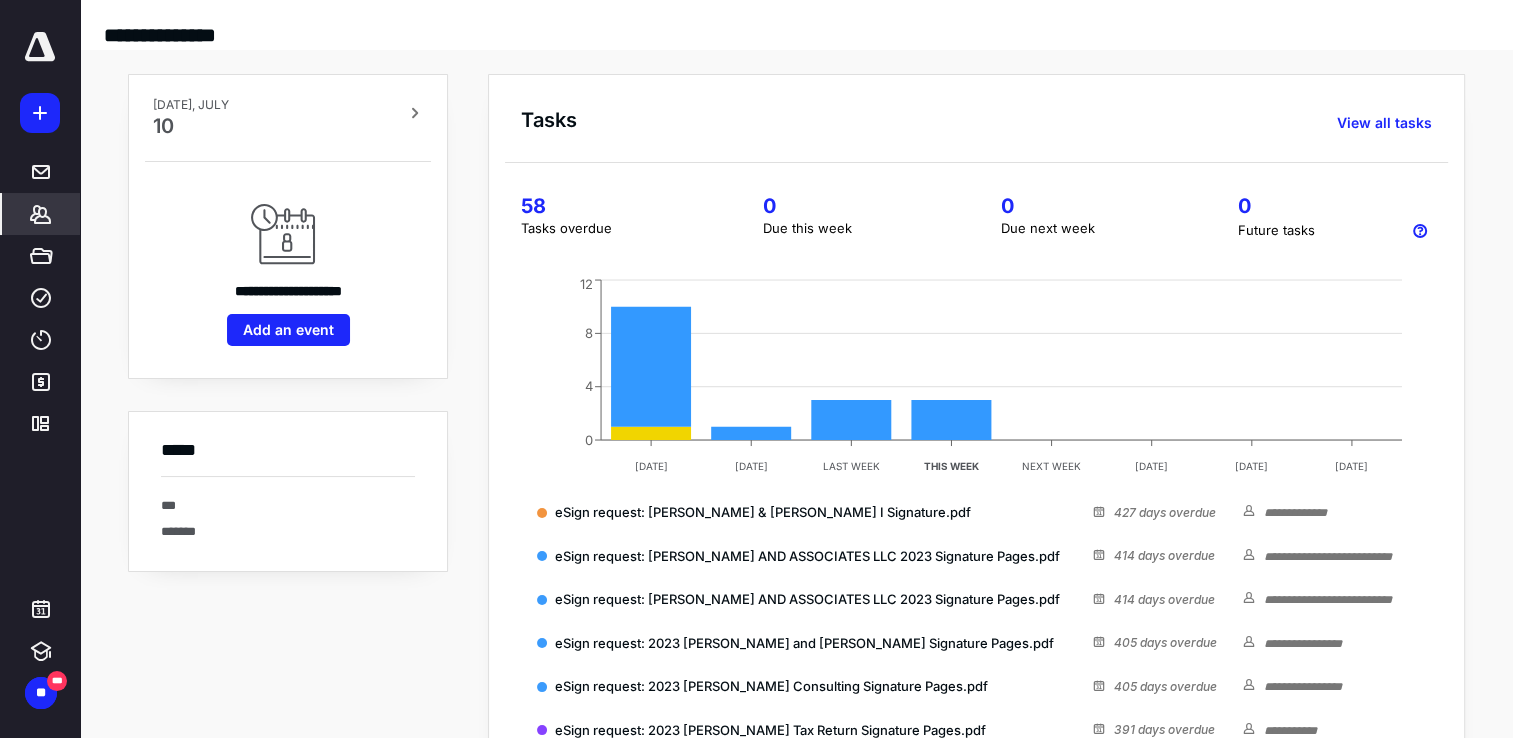 click on "*******" at bounding box center (41, 214) 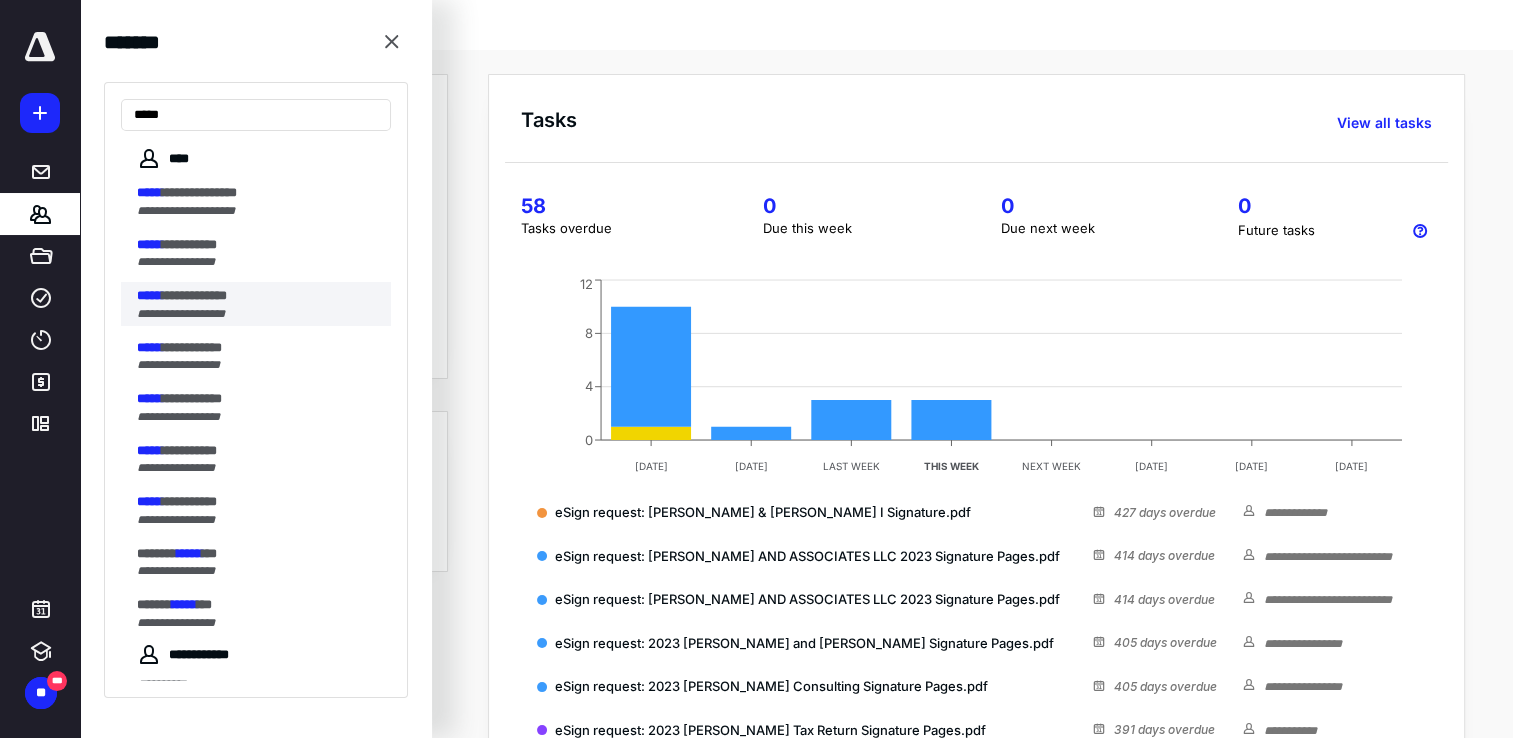 type on "*****" 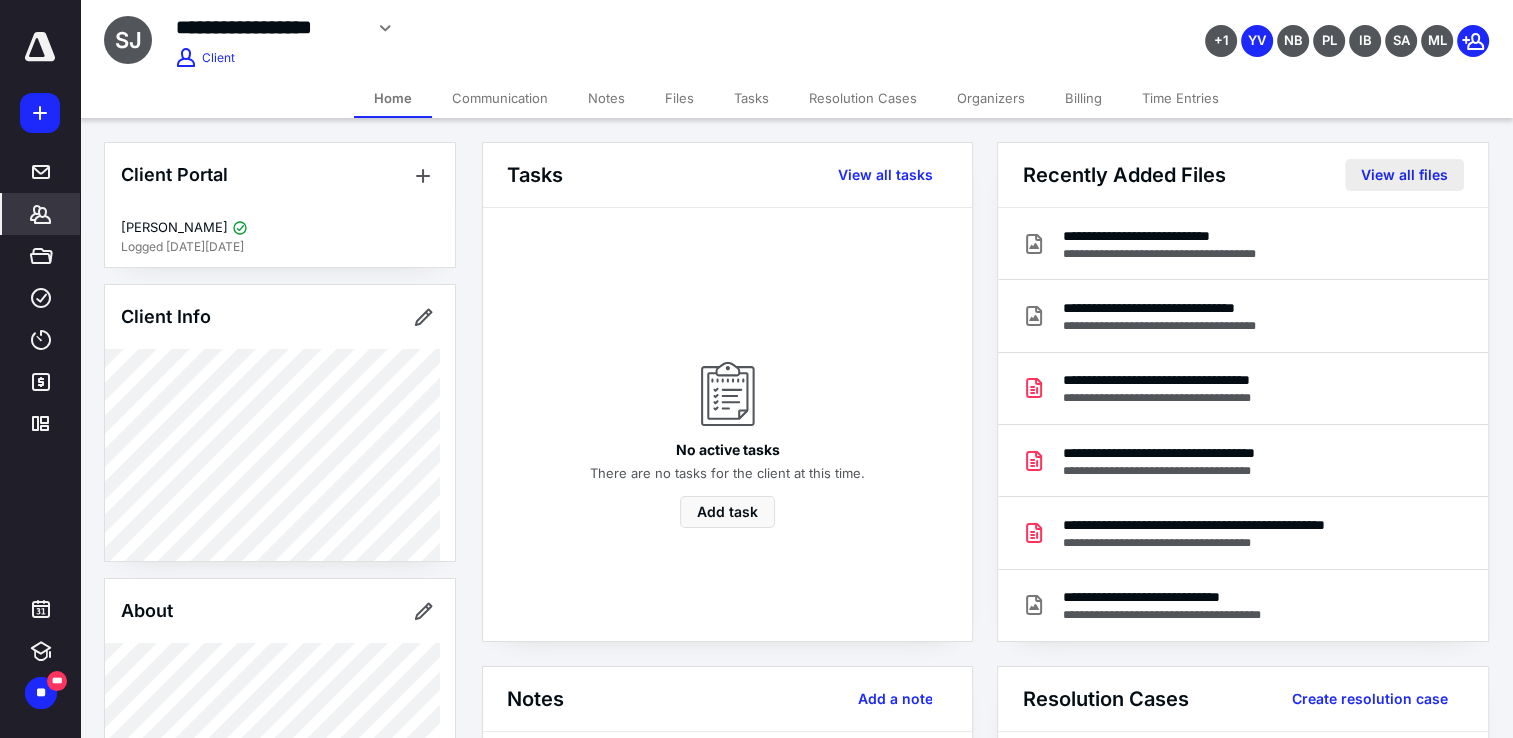 click on "View all files" at bounding box center (1404, 175) 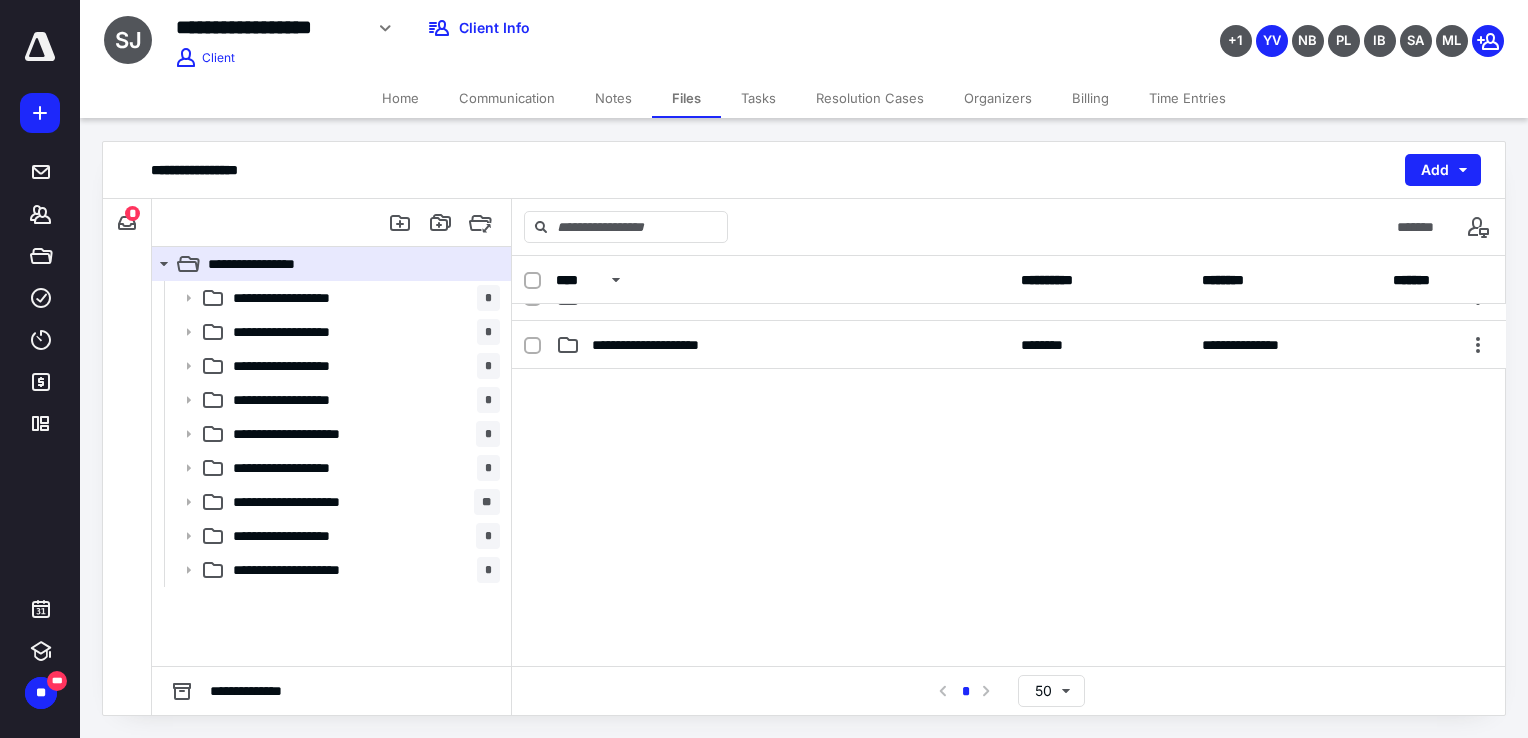 scroll, scrollTop: 364, scrollLeft: 0, axis: vertical 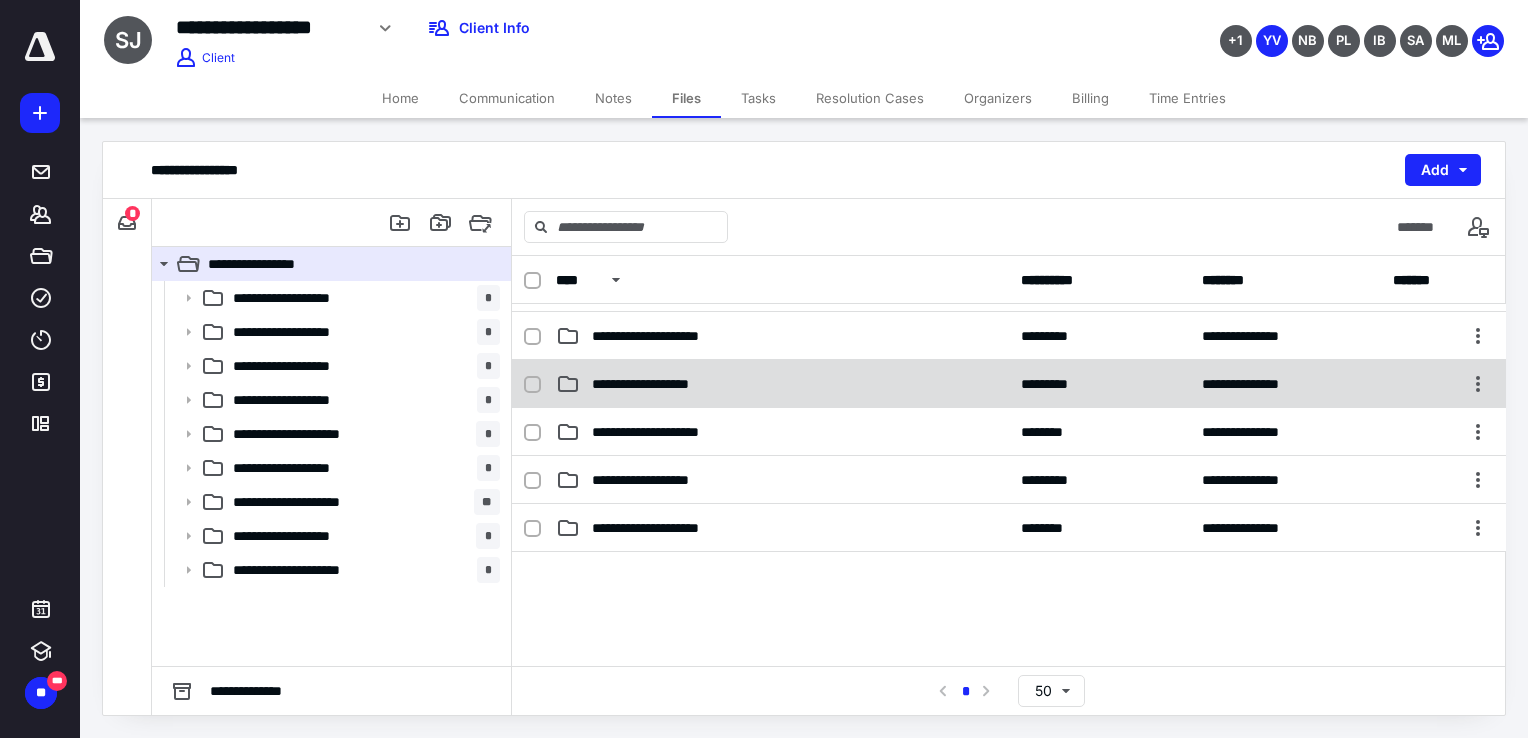 click on "**********" at bounding box center (1009, 384) 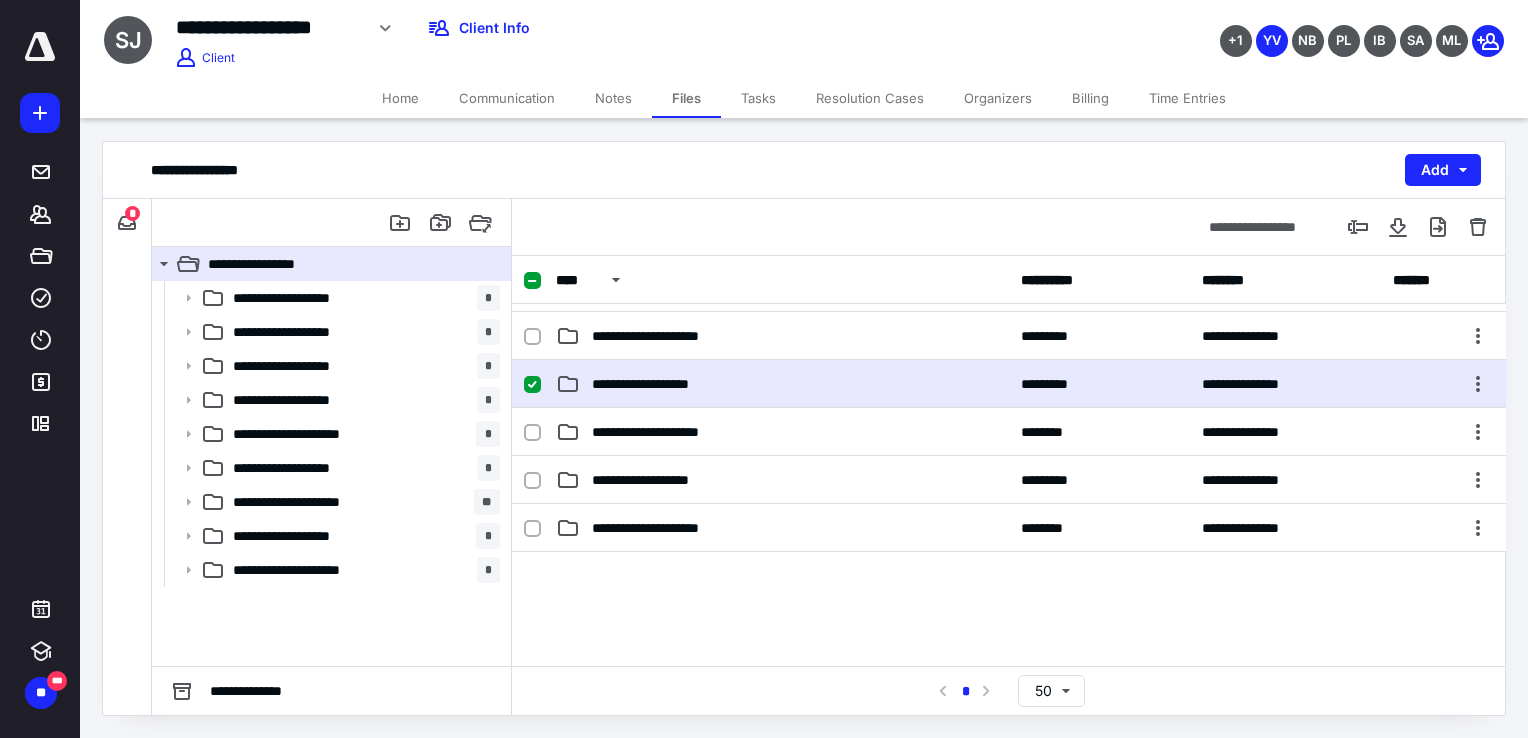 click on "**********" at bounding box center [1009, 384] 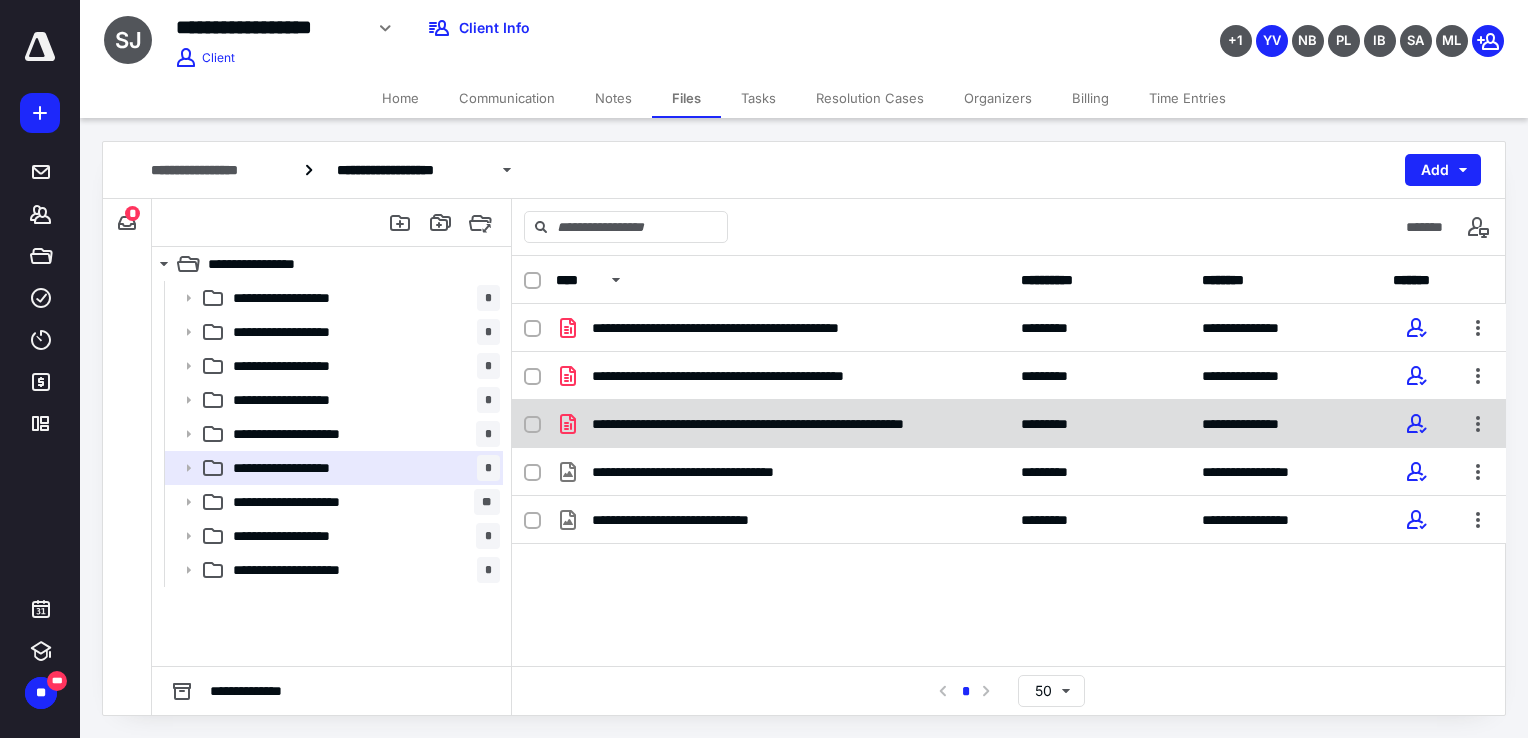 click on "**********" at bounding box center (794, 424) 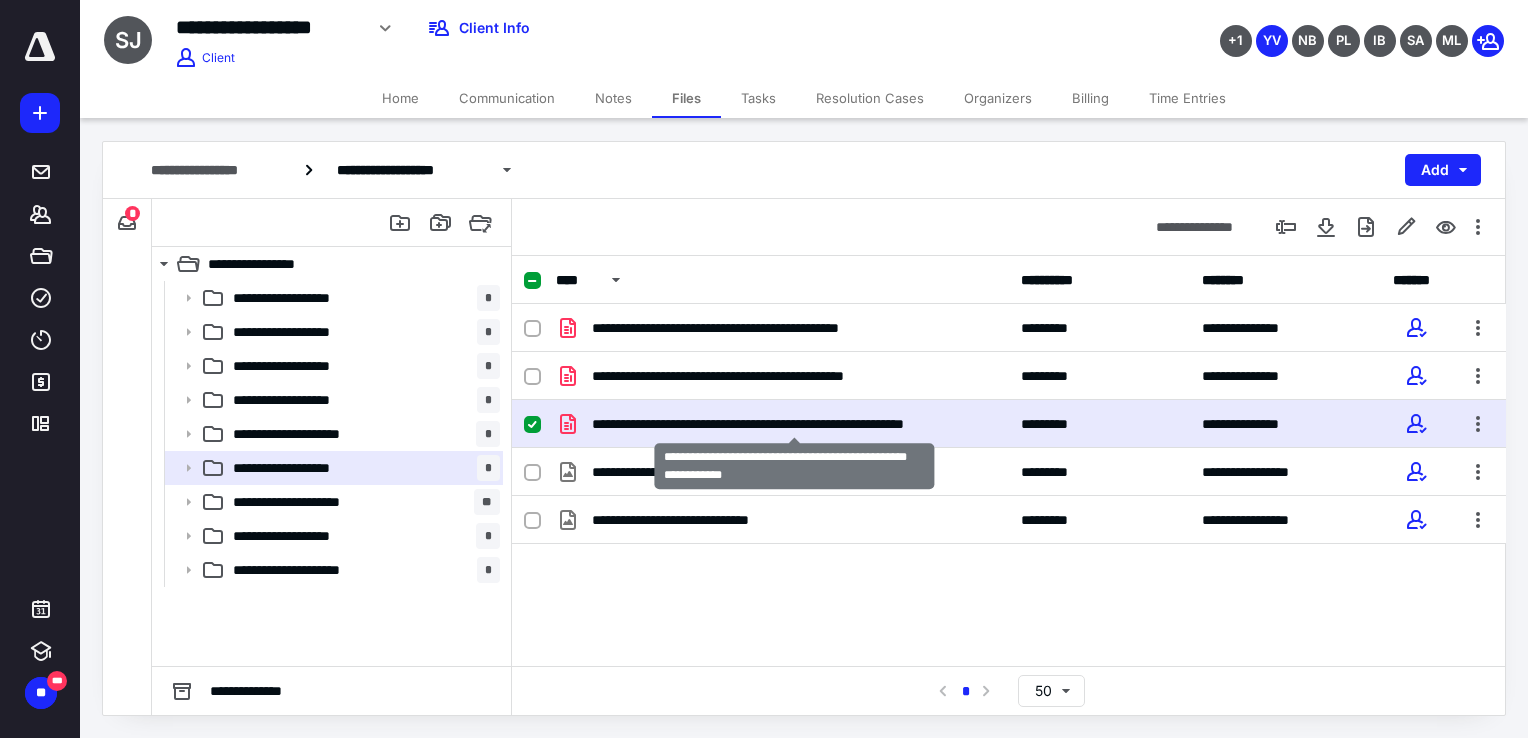 click on "**********" at bounding box center (794, 424) 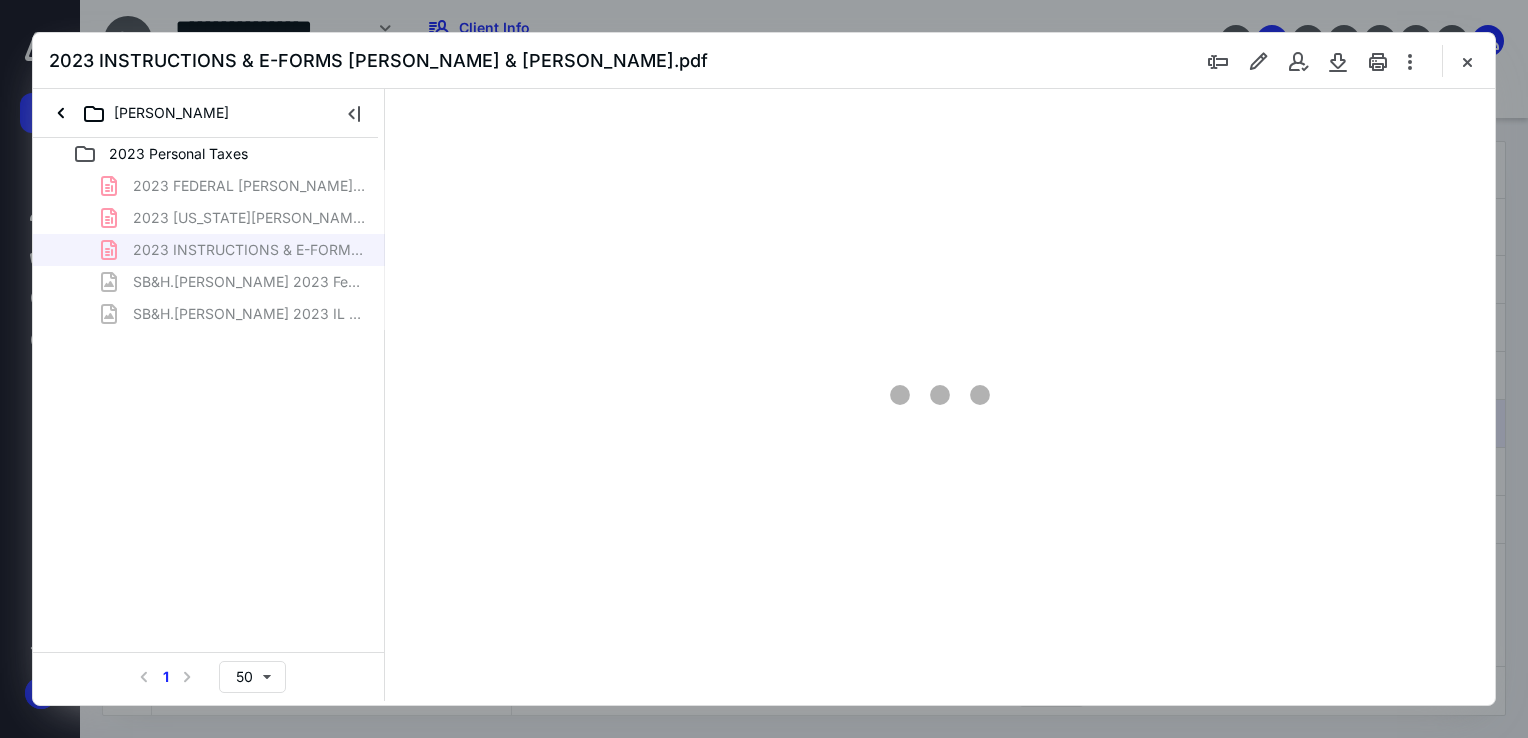 scroll, scrollTop: 0, scrollLeft: 0, axis: both 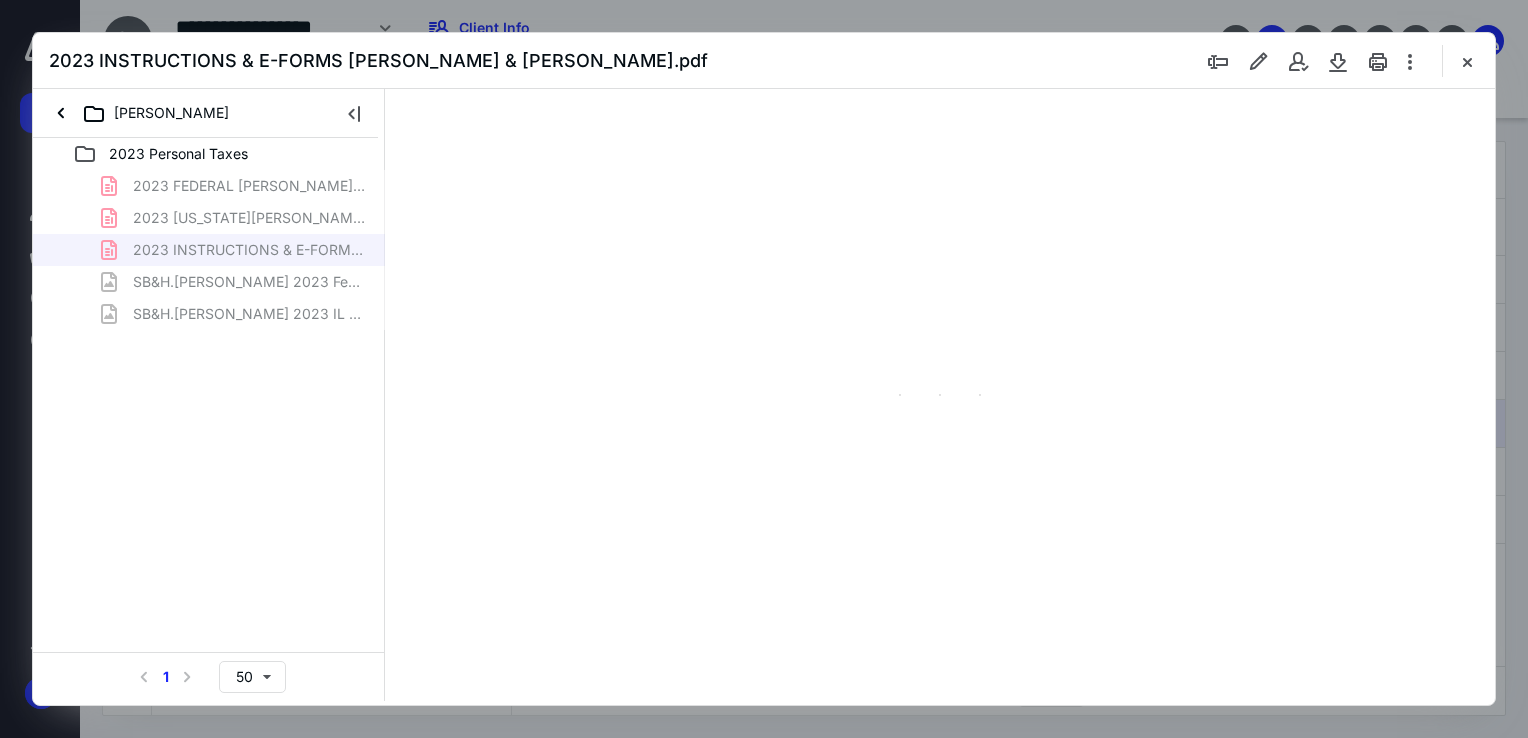 type on "68" 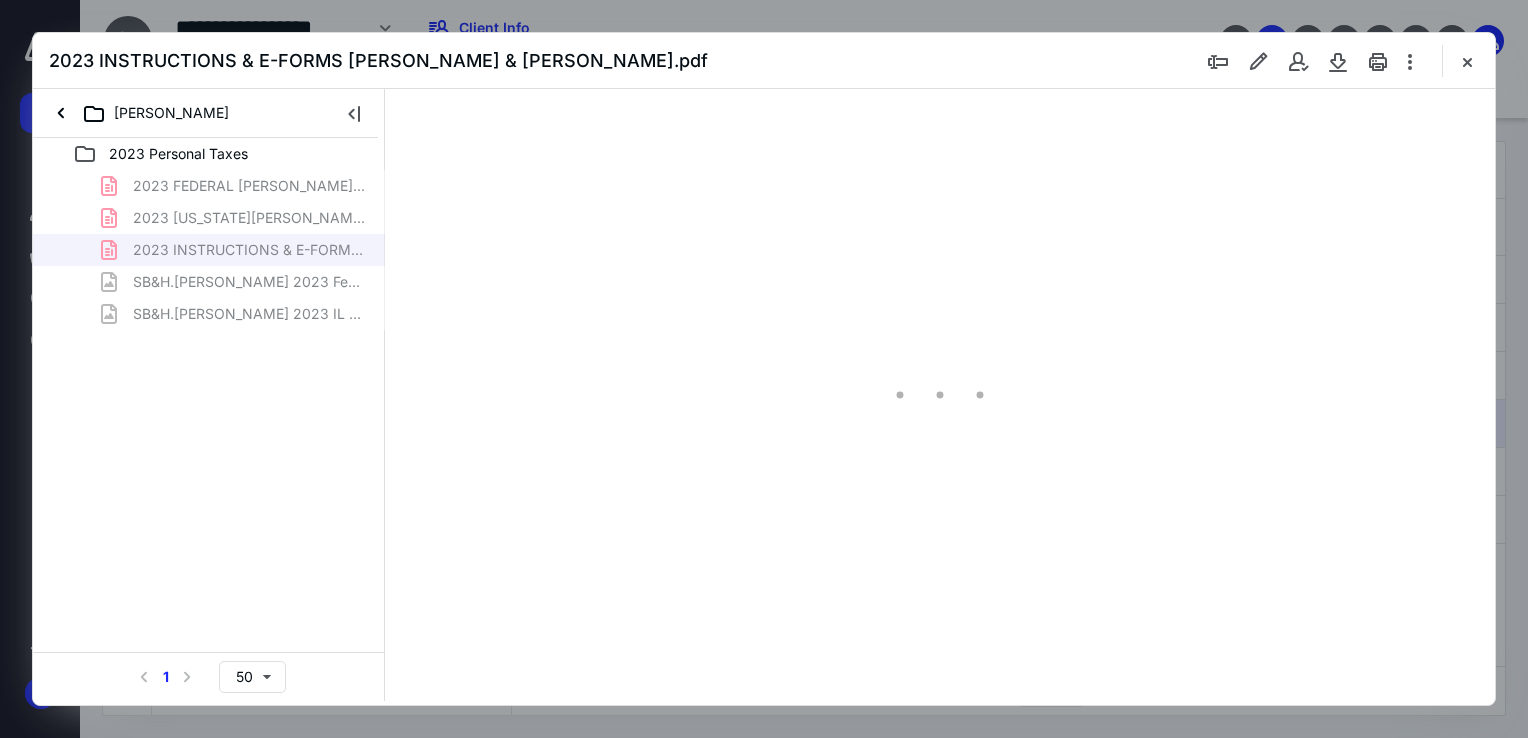 scroll, scrollTop: 79, scrollLeft: 0, axis: vertical 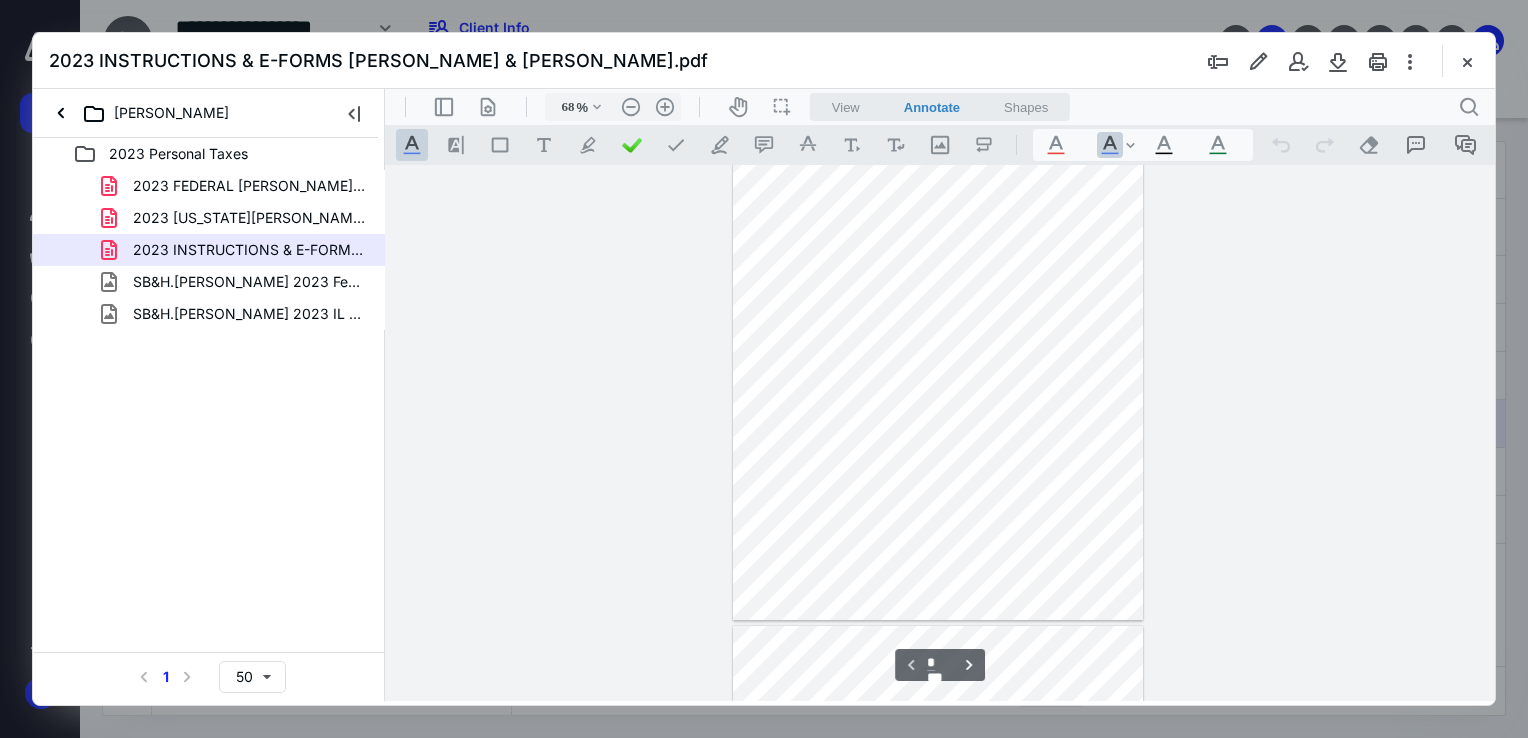 drag, startPoint x: 1494, startPoint y: 193, endPoint x: 1490, endPoint y: 259, distance: 66.1211 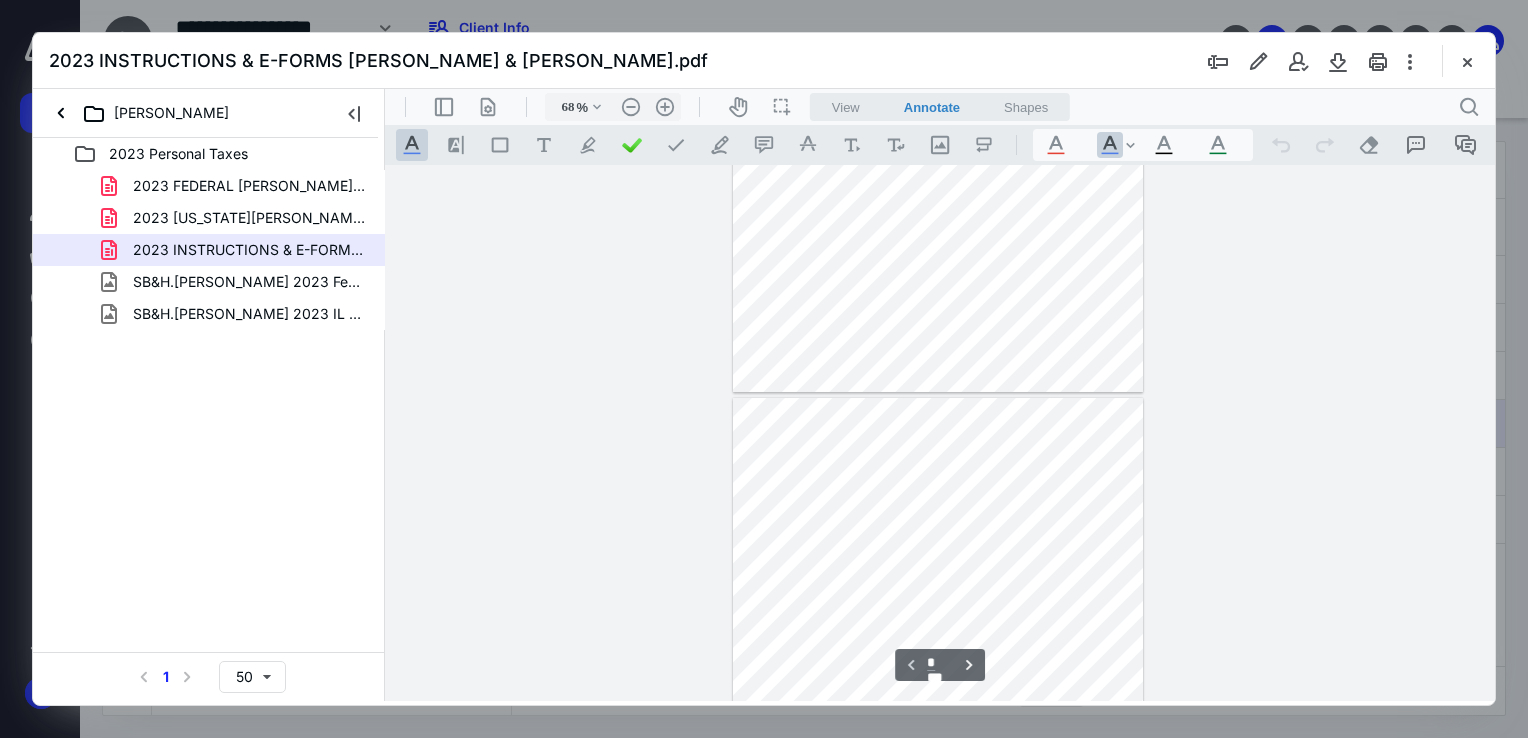 type on "*" 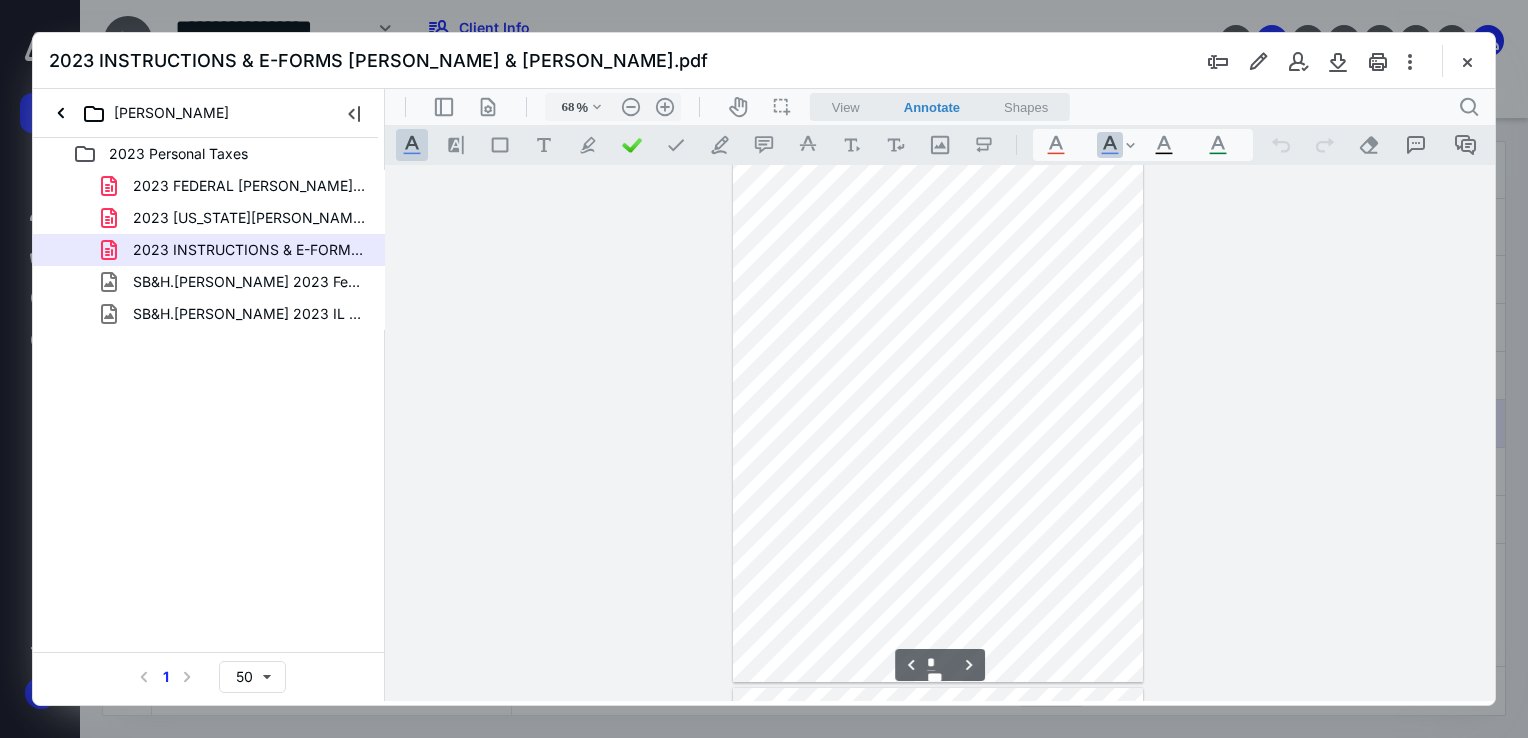 scroll, scrollTop: 560, scrollLeft: 0, axis: vertical 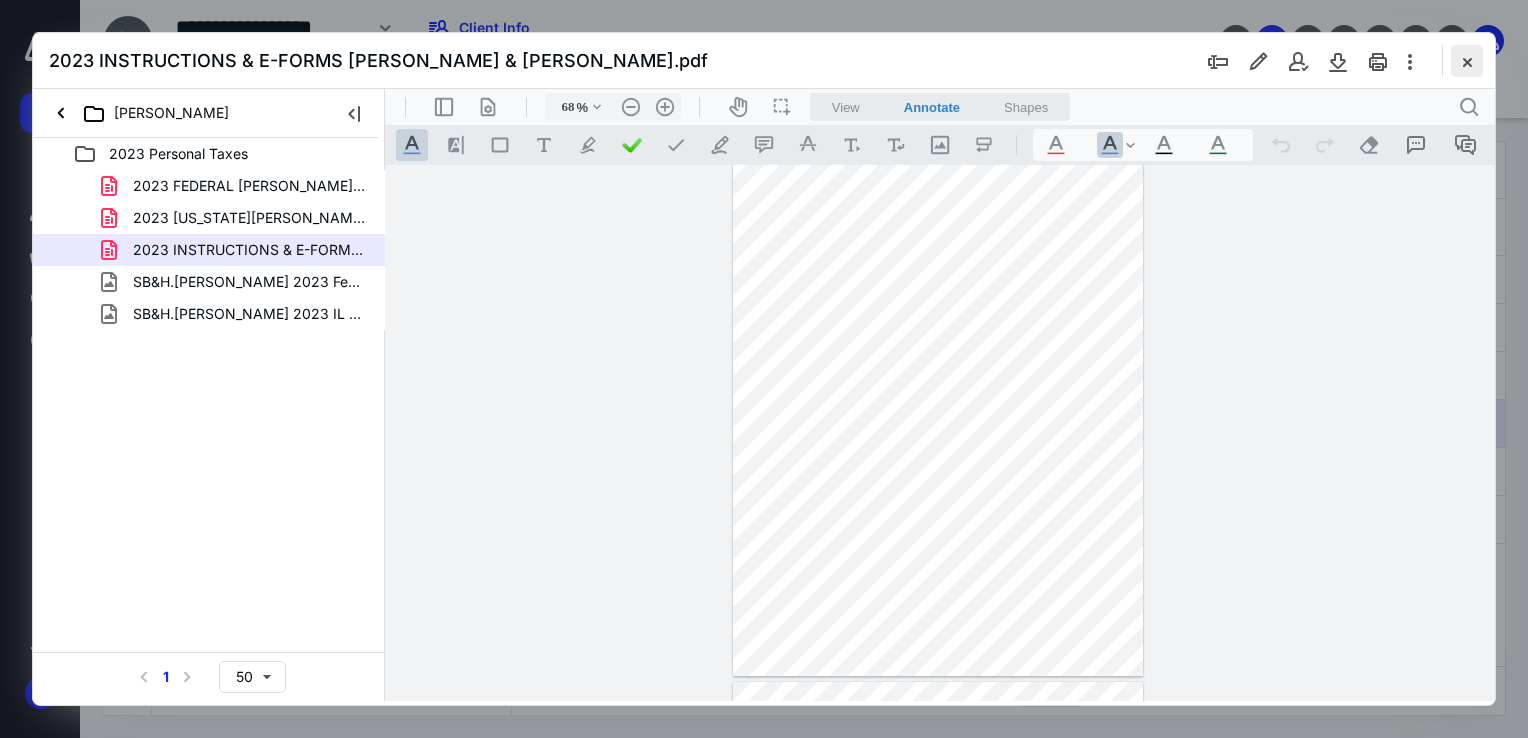 click at bounding box center [1467, 61] 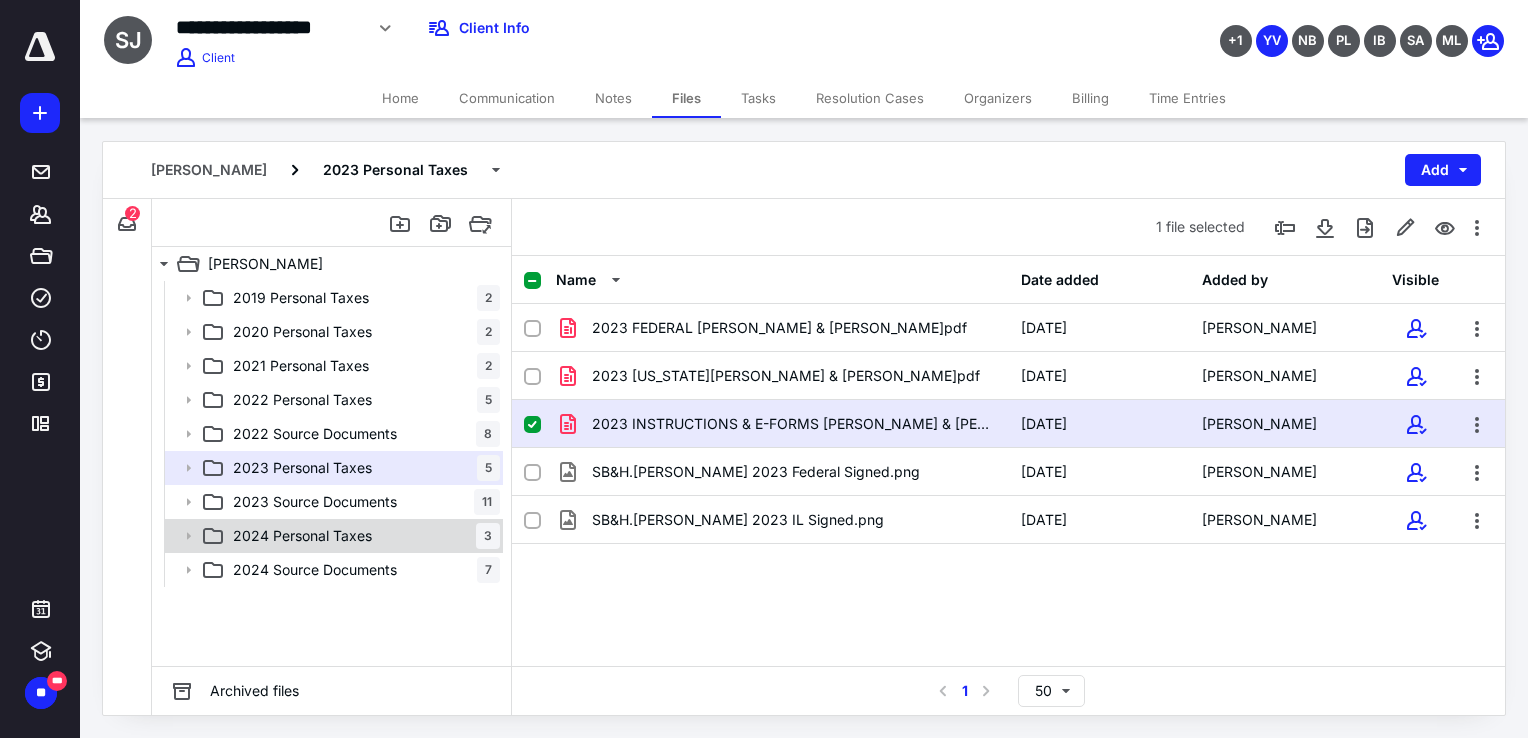 click on "2024 Personal Taxes 3" at bounding box center (362, 536) 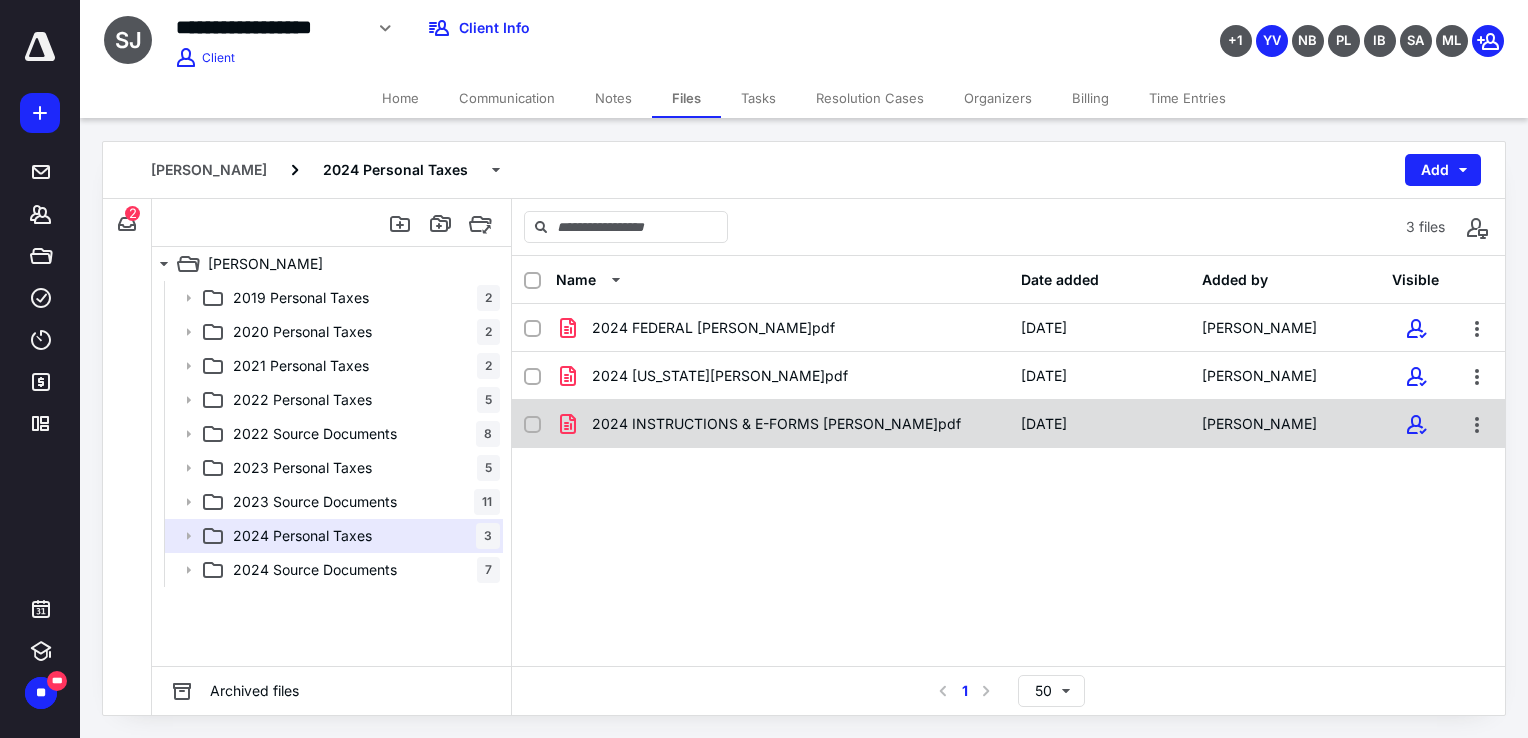 click on "2024 INSTRUCTIONS & E-FORMS [PERSON_NAME]pdf" at bounding box center [776, 424] 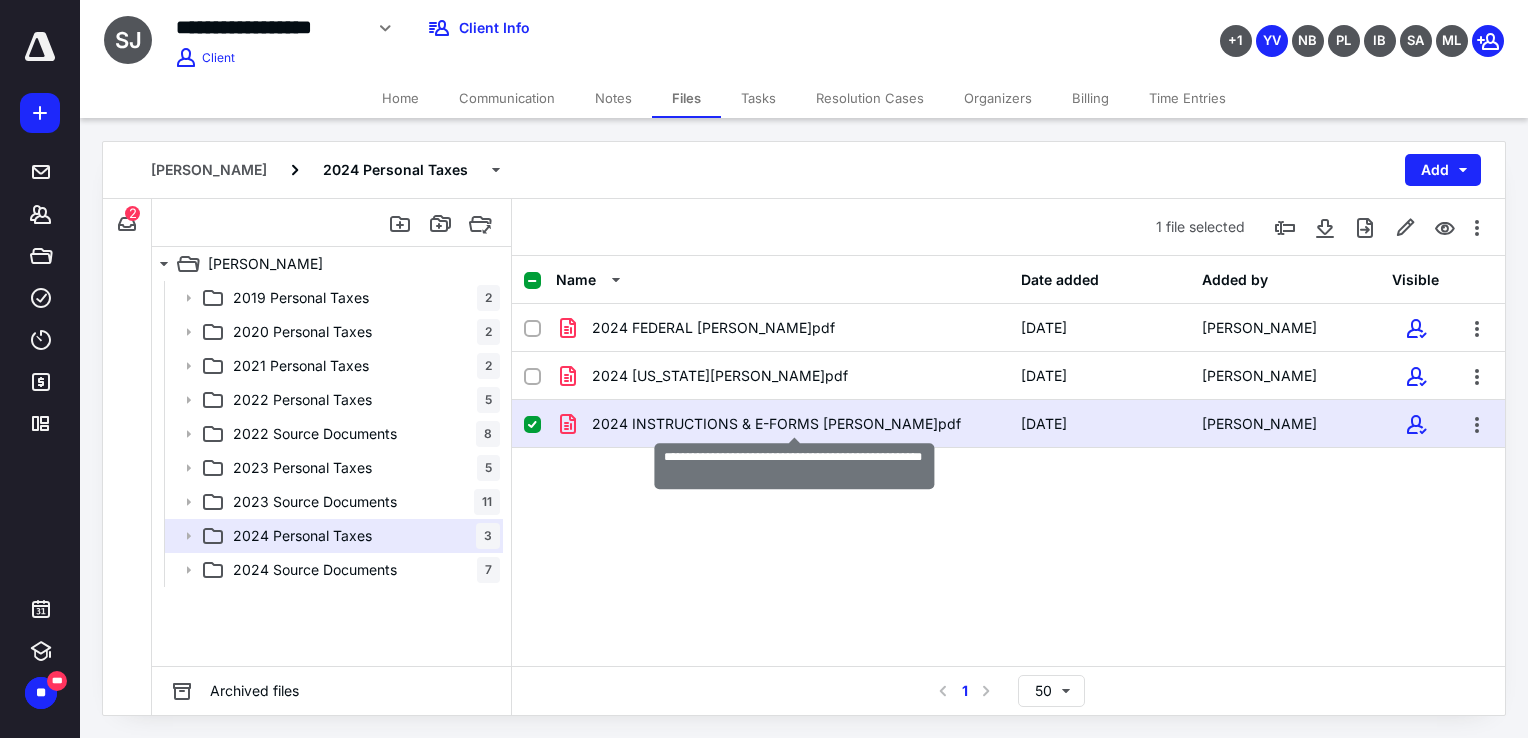 click on "2024 INSTRUCTIONS & E-FORMS [PERSON_NAME]pdf" at bounding box center (776, 424) 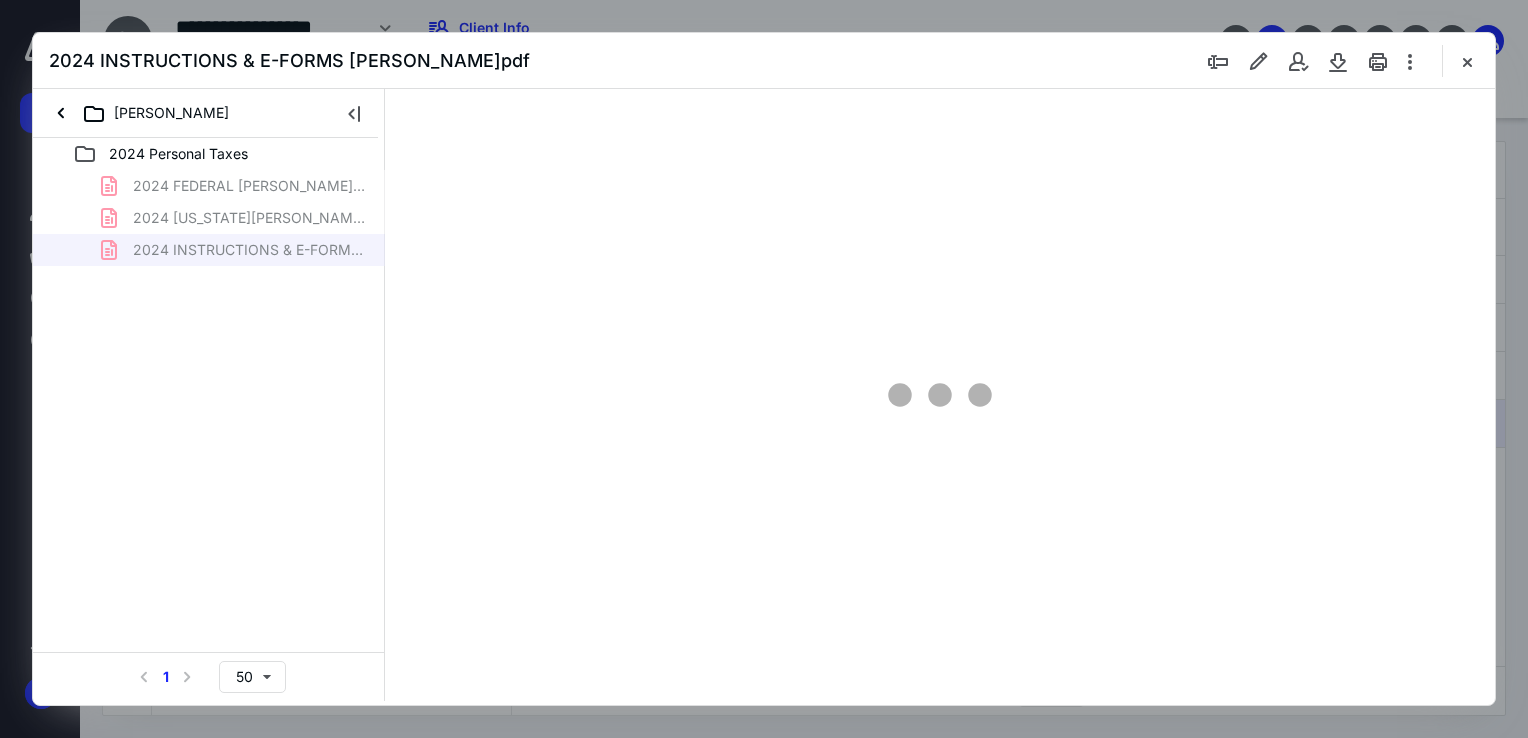 scroll, scrollTop: 0, scrollLeft: 0, axis: both 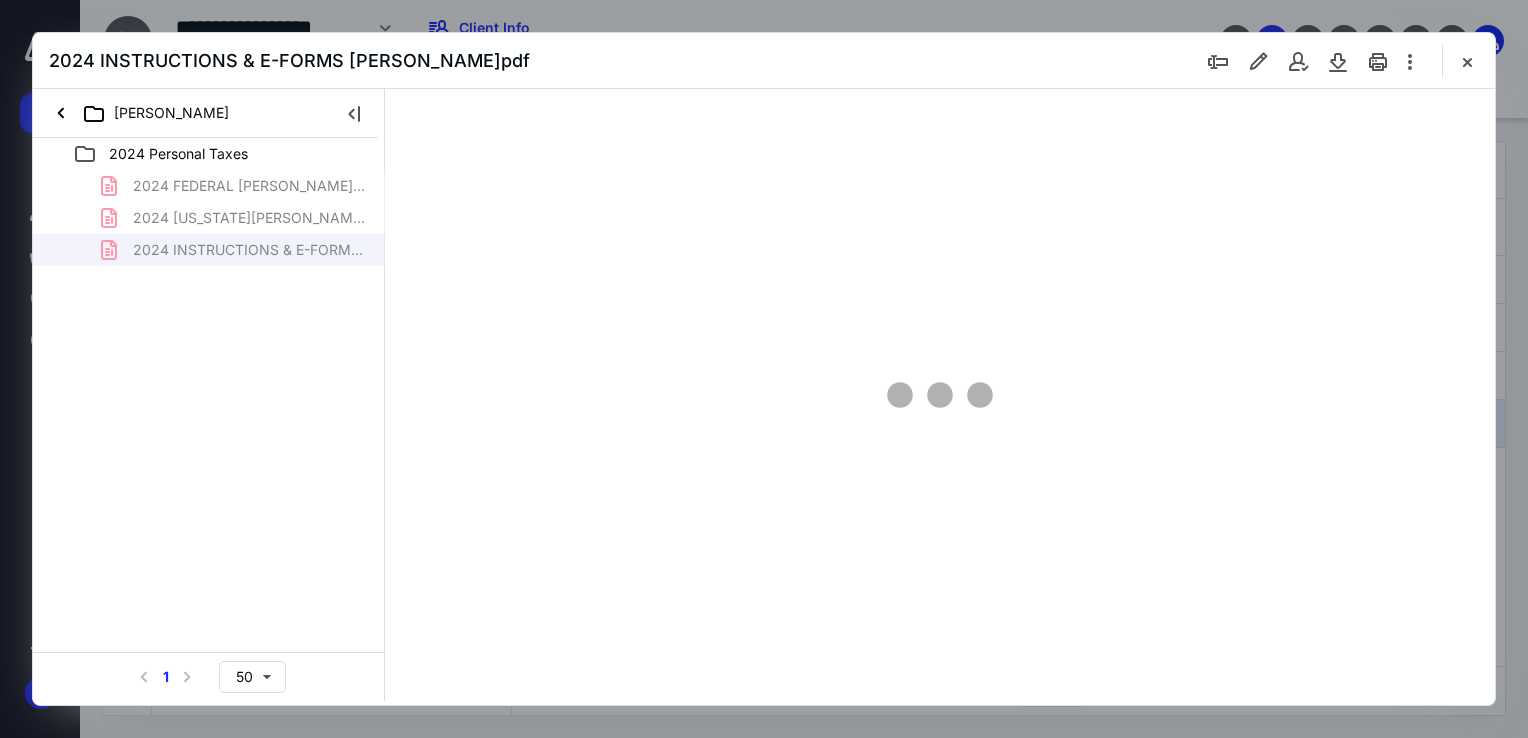 type on "68" 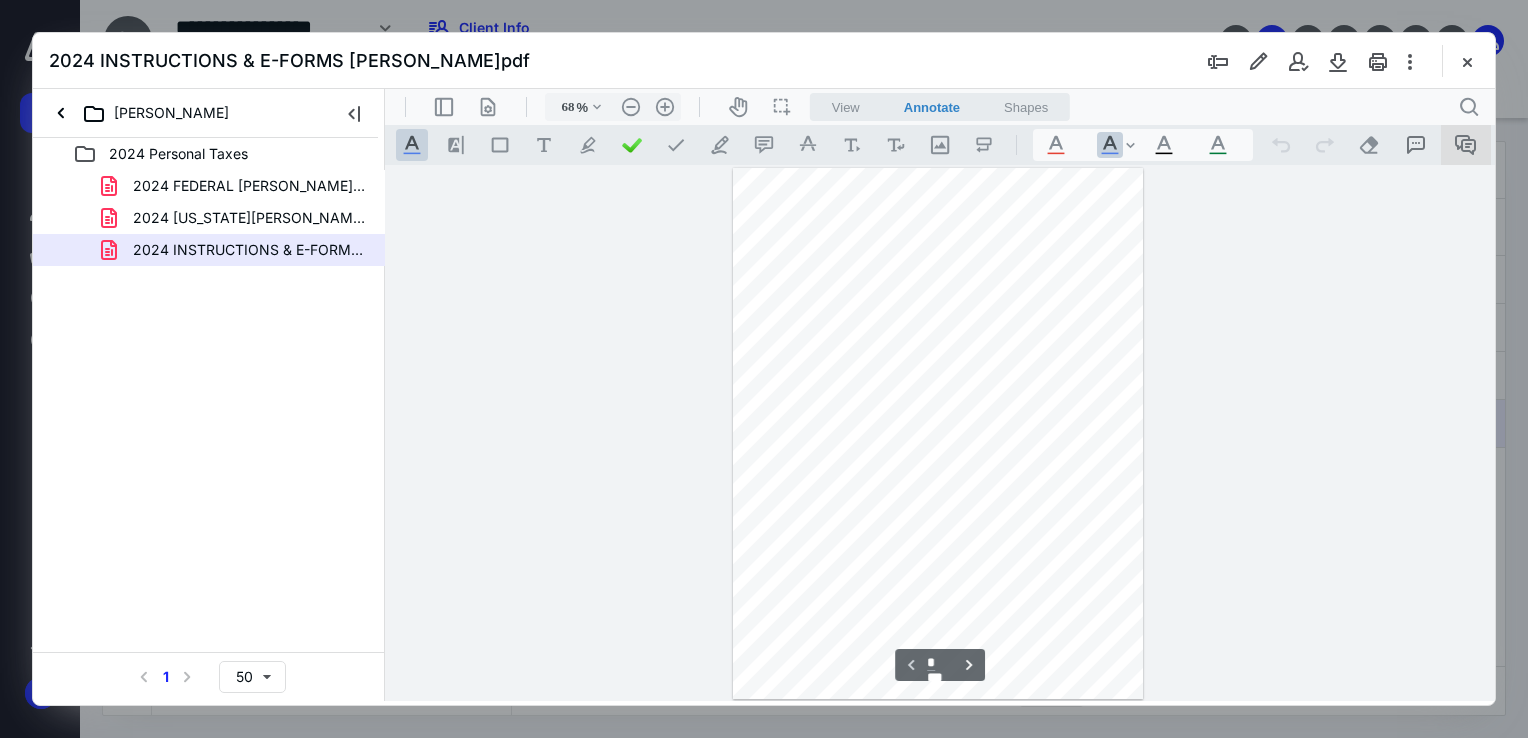 scroll, scrollTop: 79, scrollLeft: 0, axis: vertical 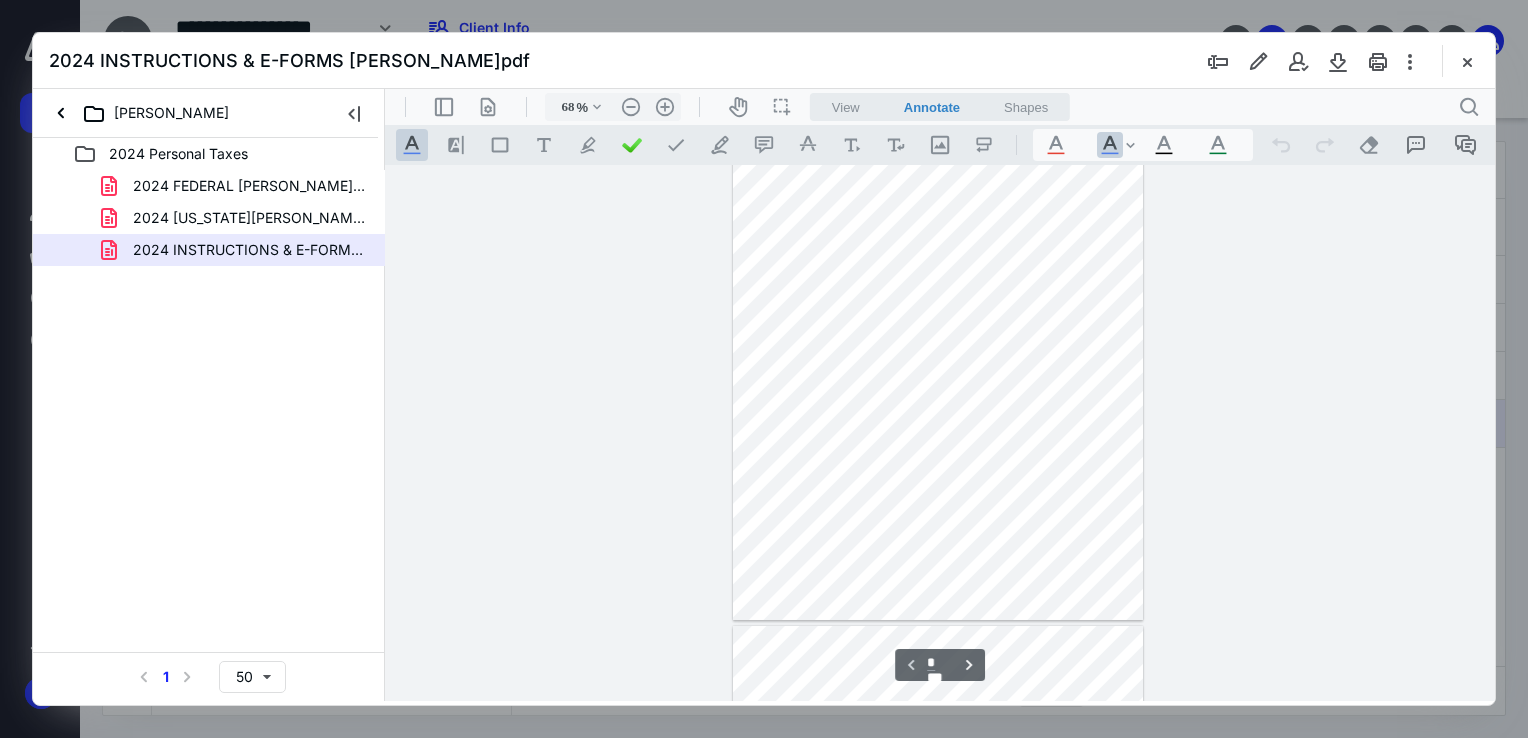 type on "*" 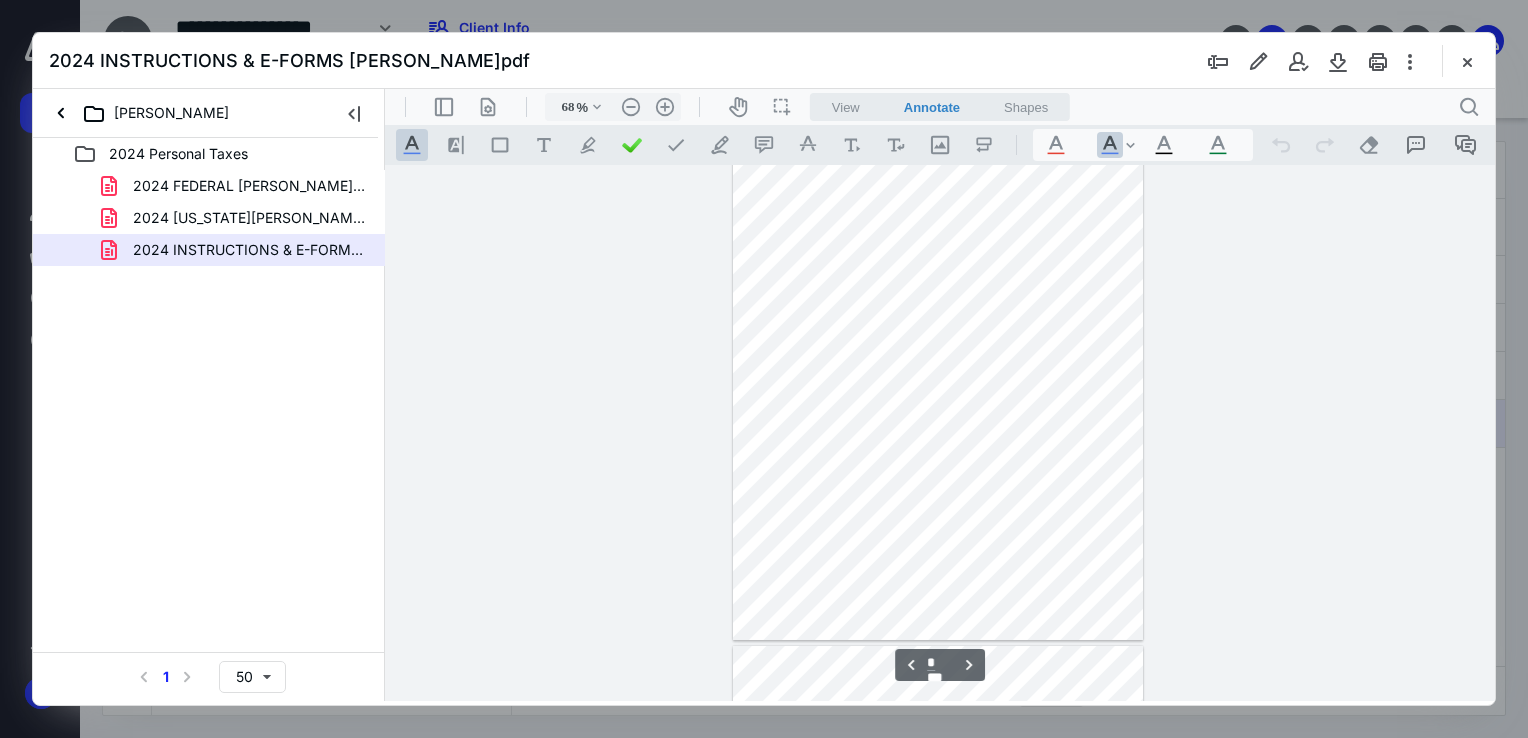 scroll, scrollTop: 615, scrollLeft: 0, axis: vertical 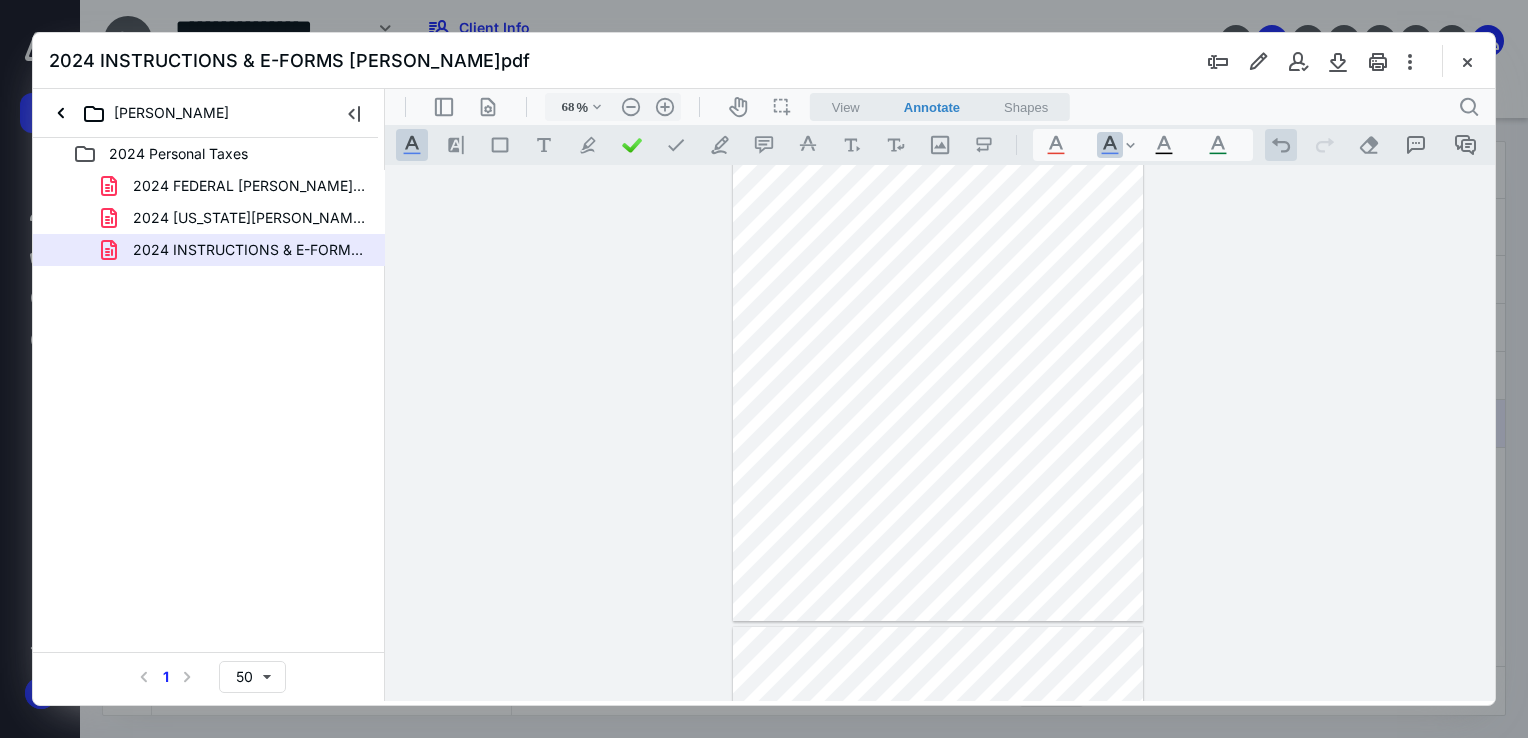 click on ".cls-1{fill:#abb0c4;} icon - operation - undo" at bounding box center (1281, 145) 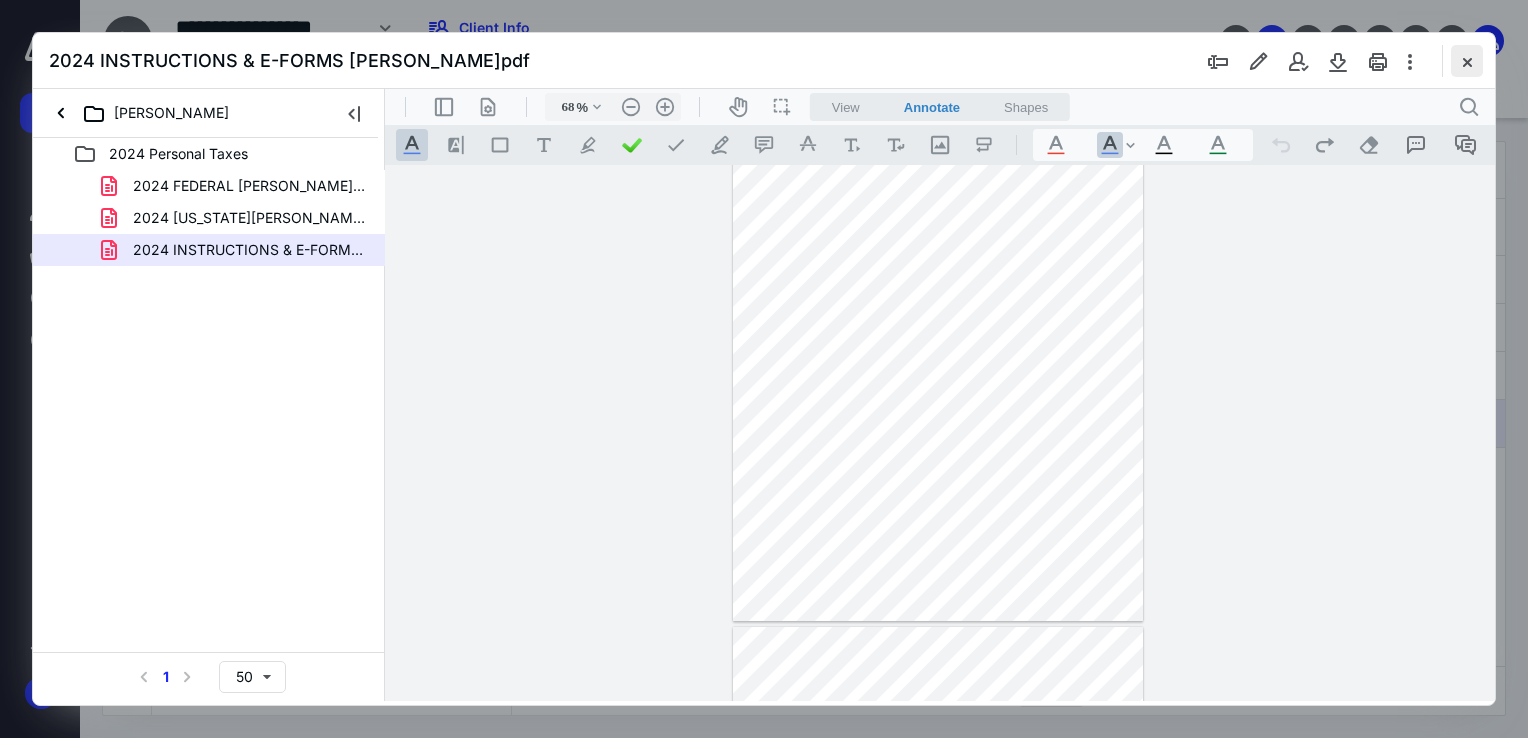 click at bounding box center (1467, 61) 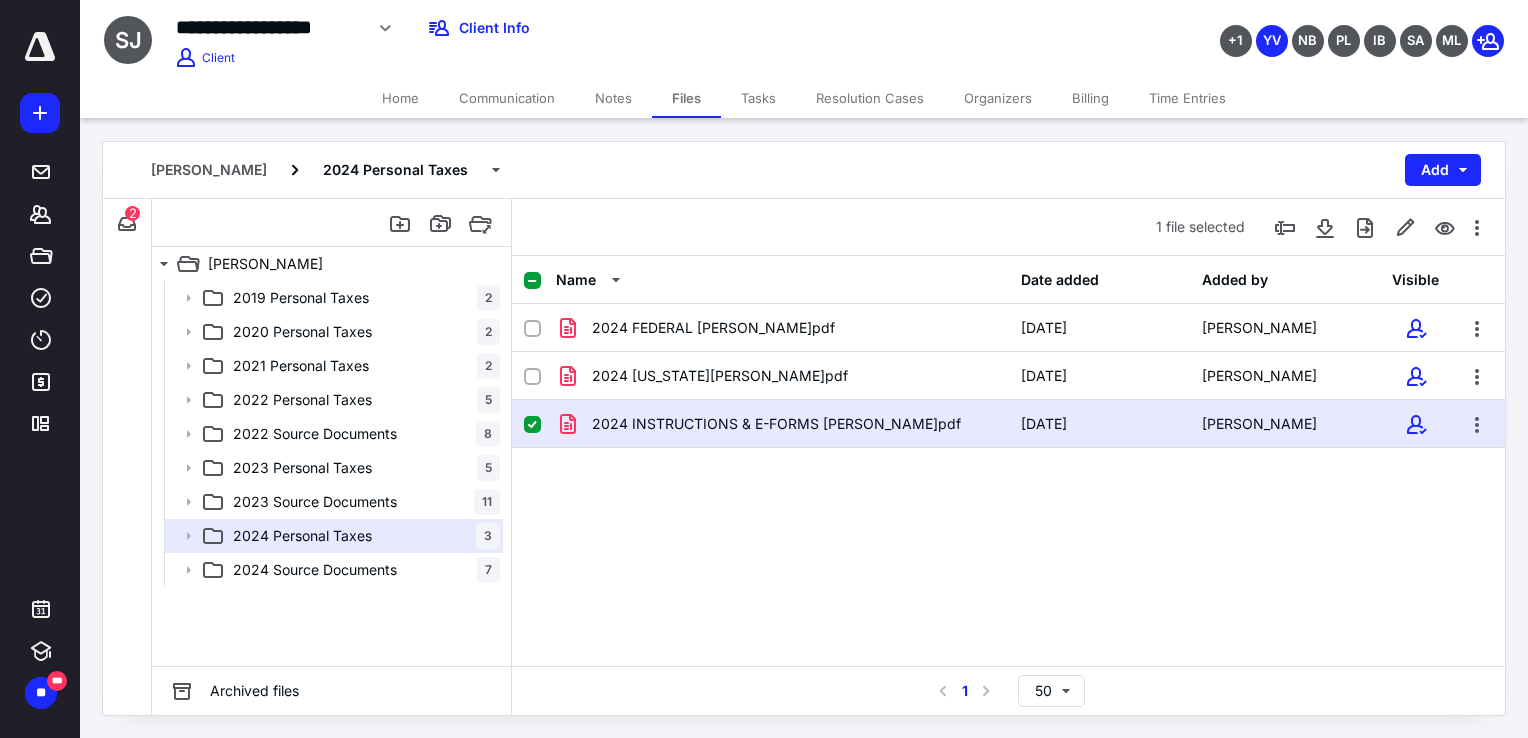 click at bounding box center [532, 425] 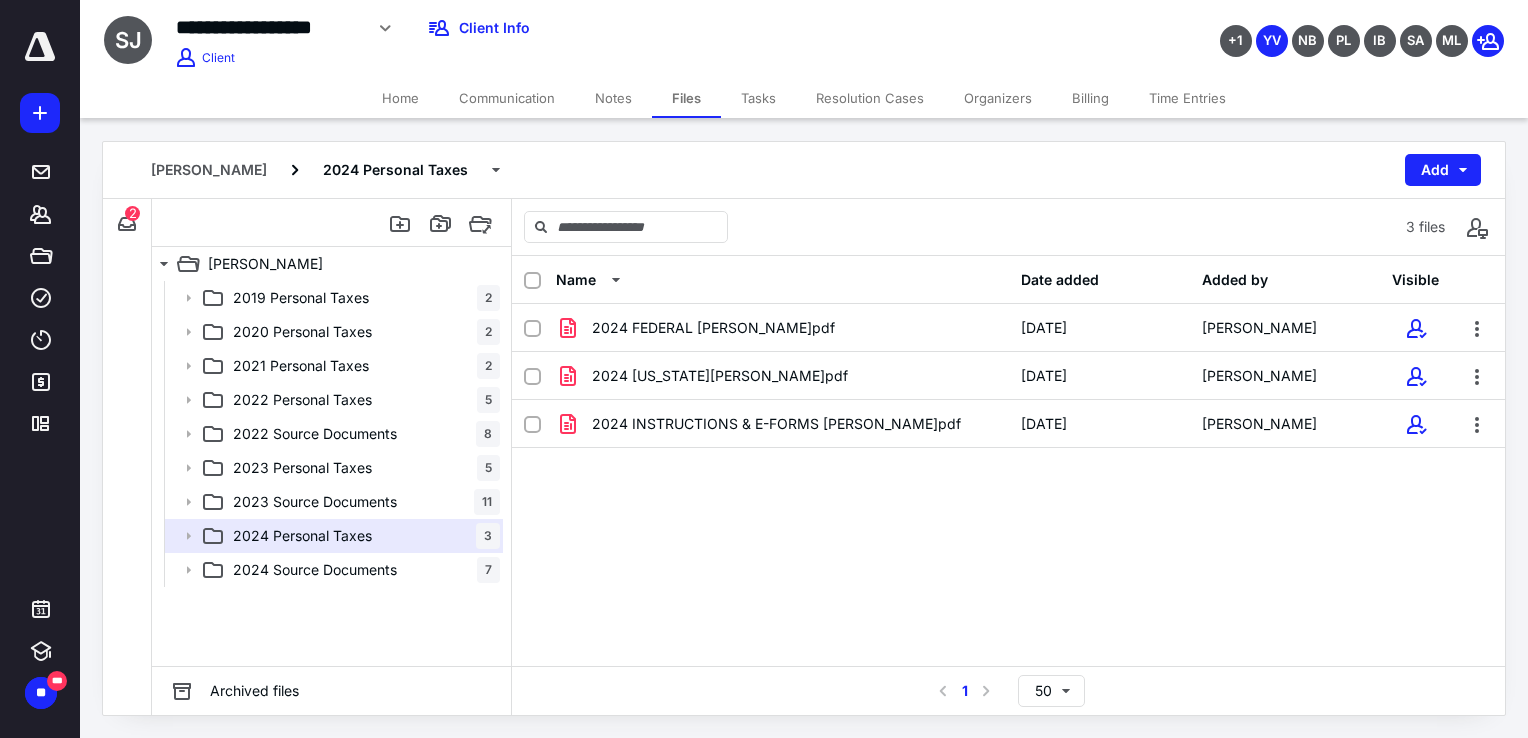 click on "Home" at bounding box center [400, 98] 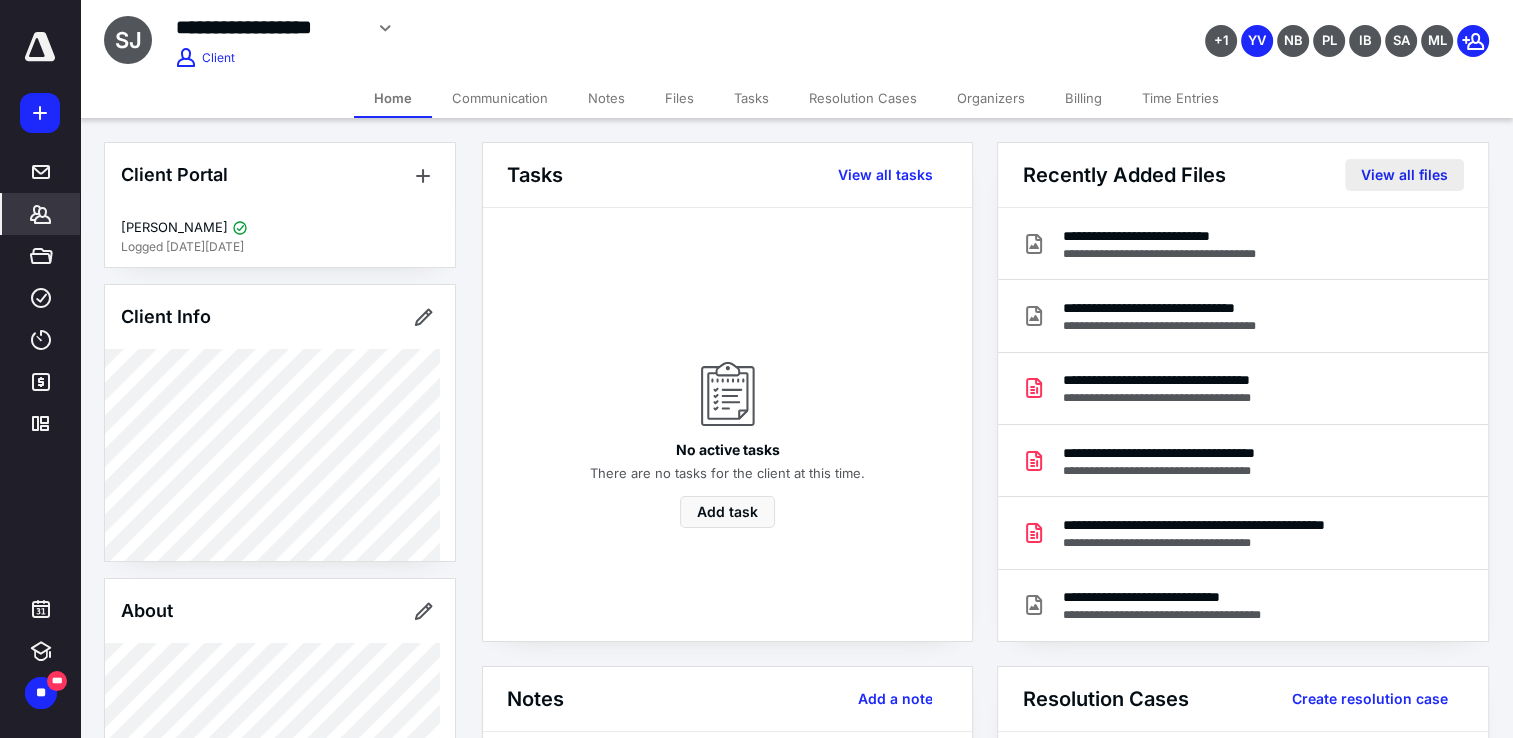 click on "View all files" at bounding box center [1404, 175] 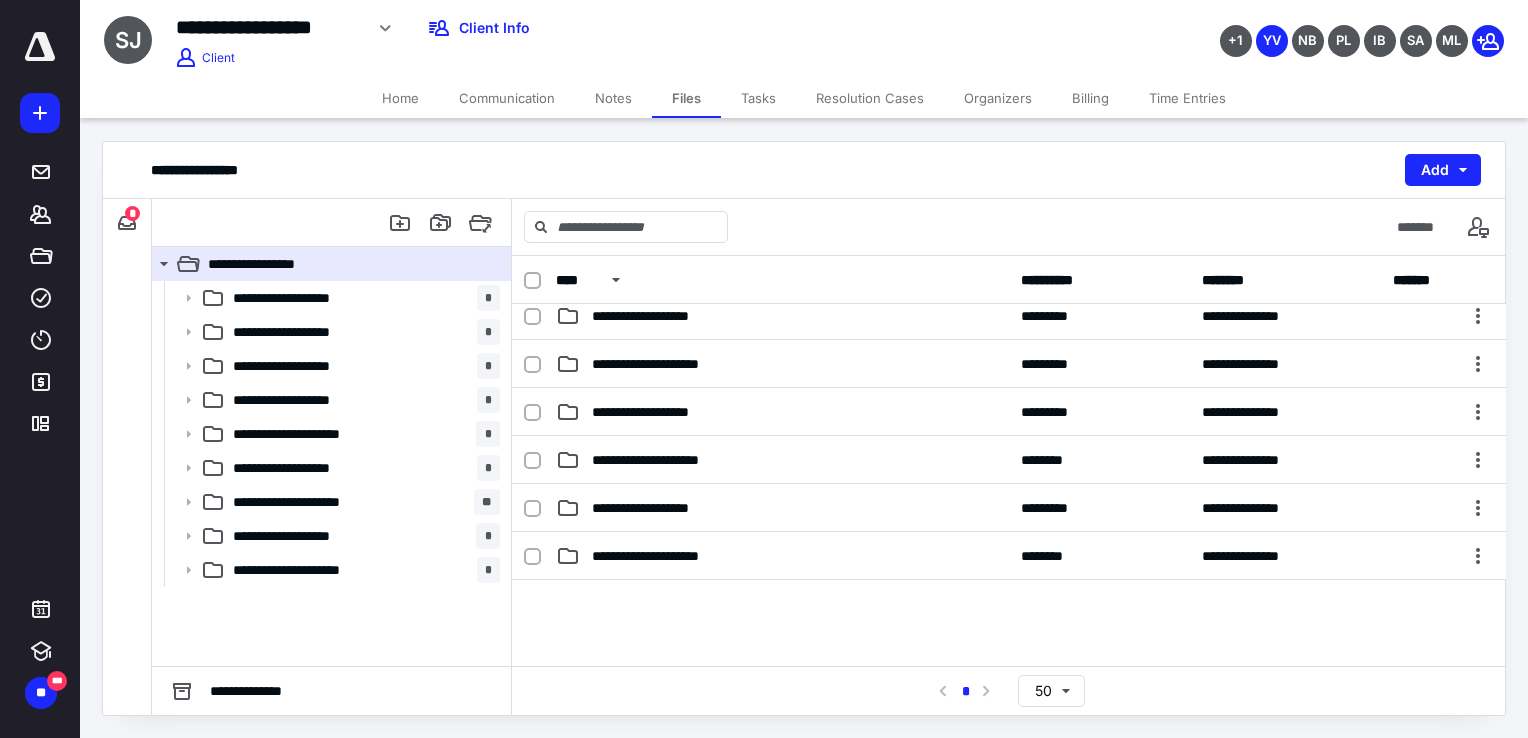scroll, scrollTop: 167, scrollLeft: 0, axis: vertical 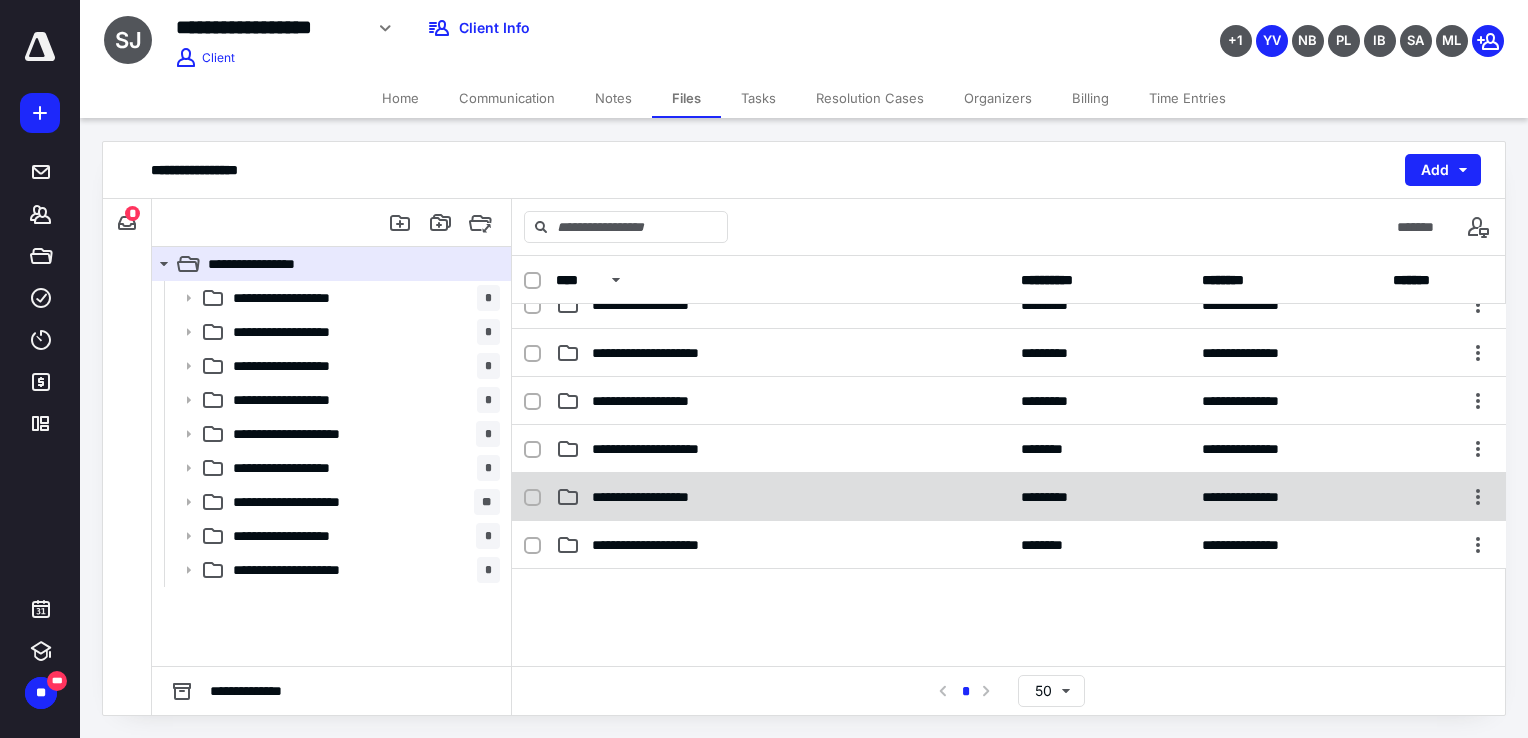 click on "**********" at bounding box center (674, 545) 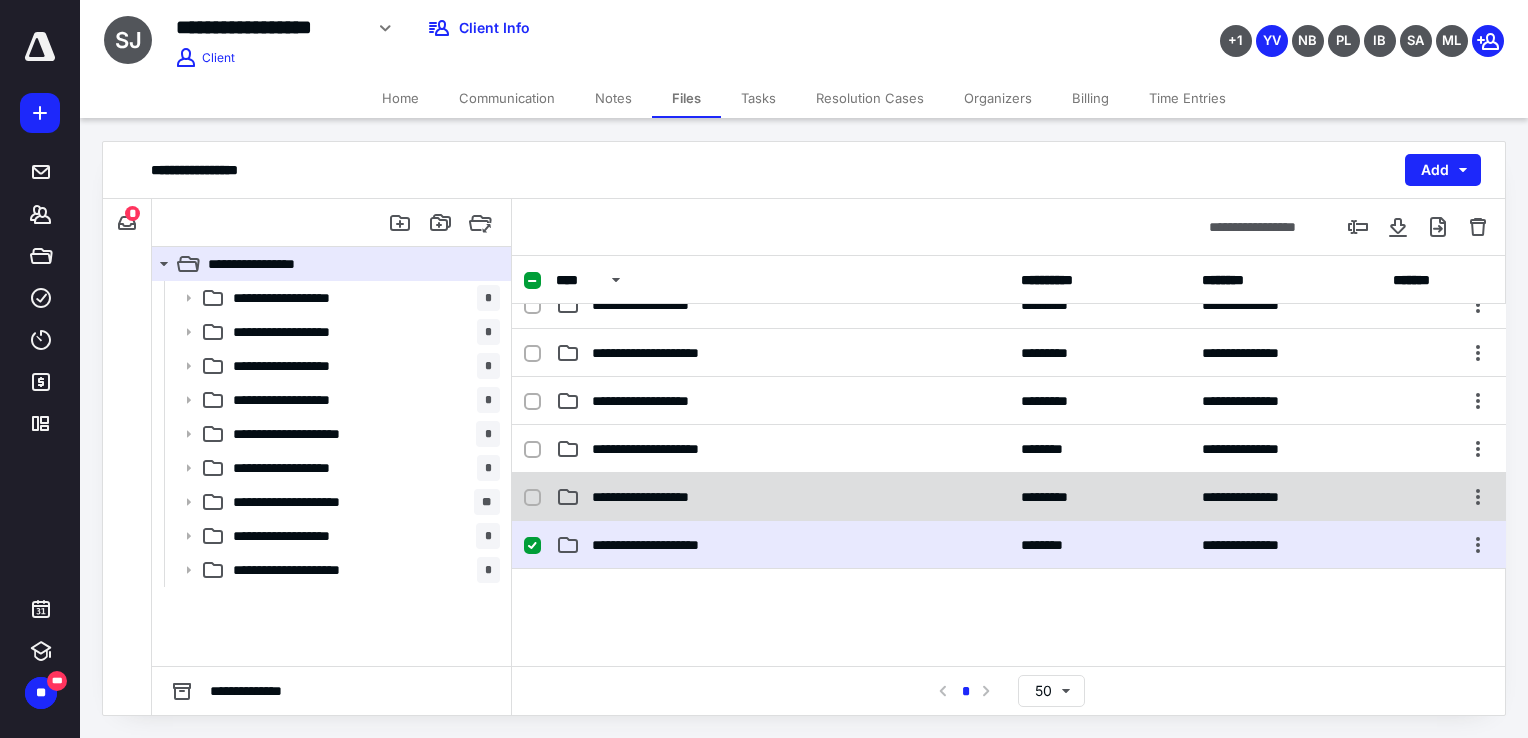 click on "**********" at bounding box center (674, 545) 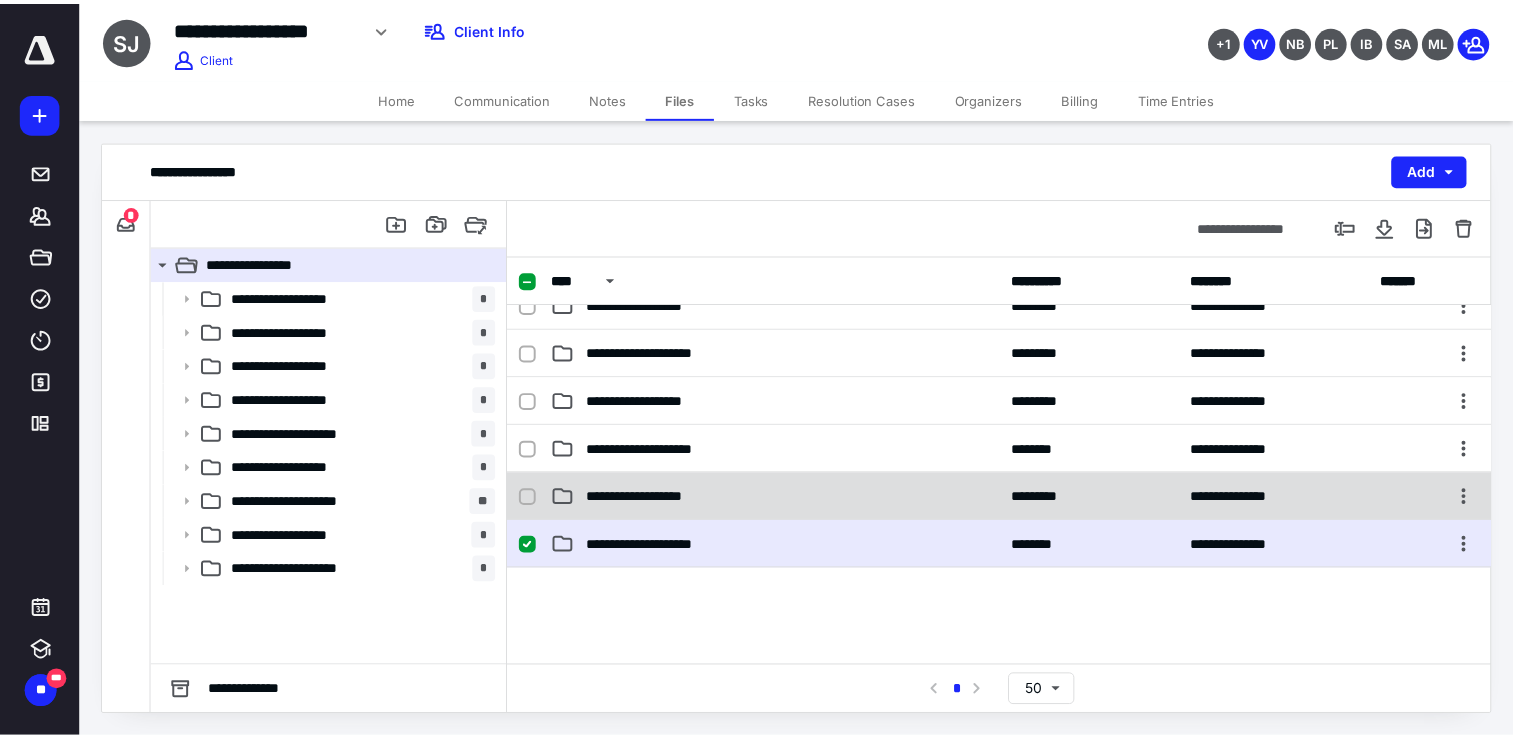 scroll, scrollTop: 0, scrollLeft: 0, axis: both 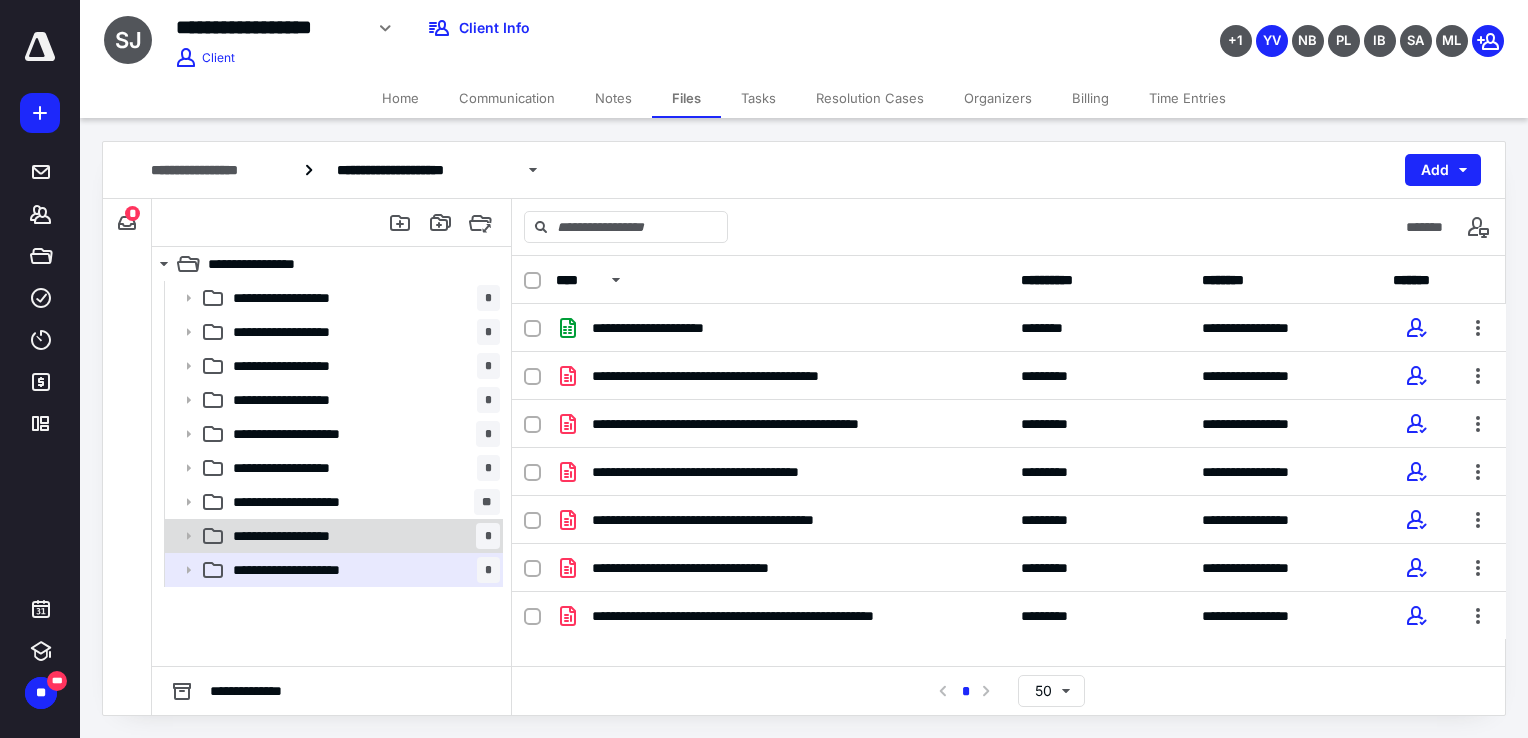 click on "**********" at bounding box center (362, 536) 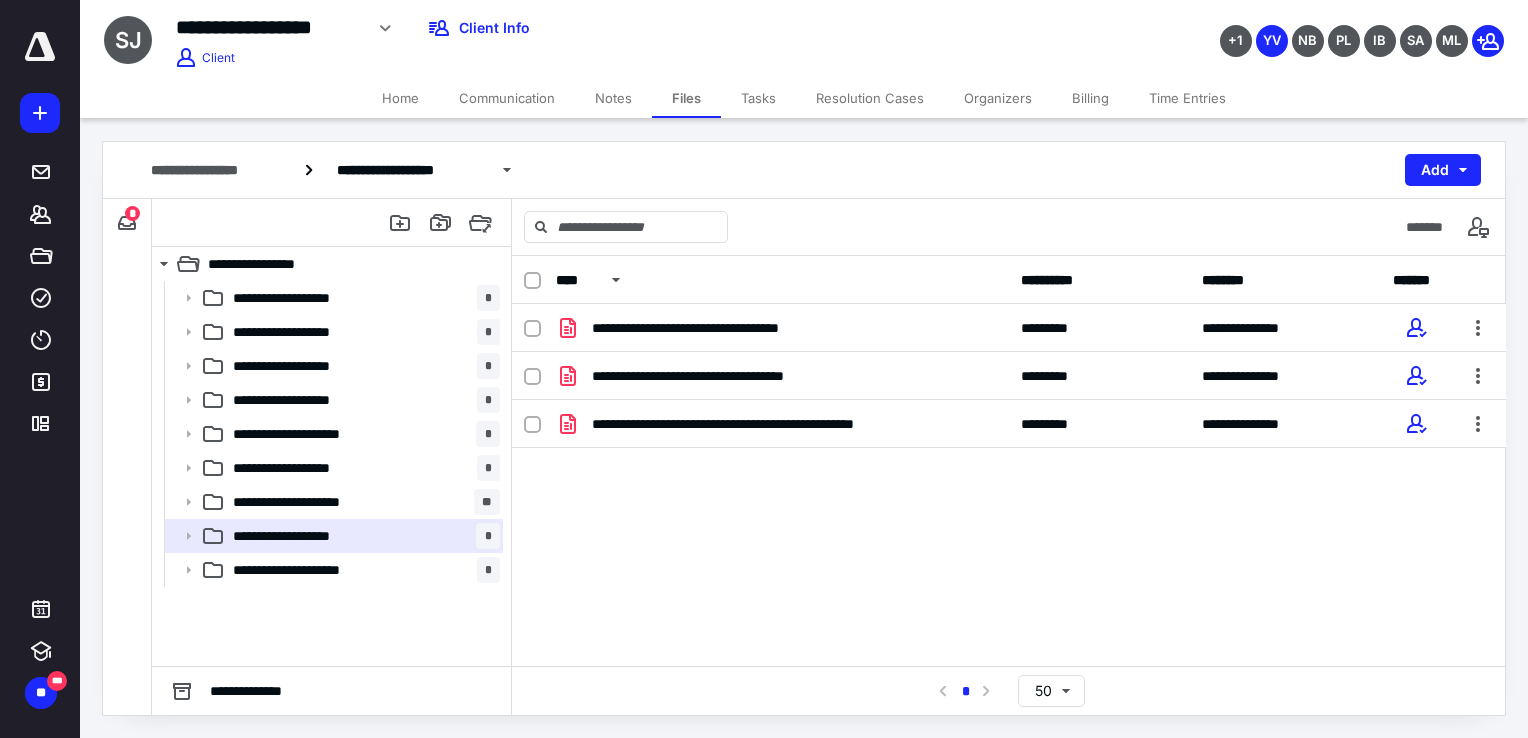 click on "Home" at bounding box center (400, 98) 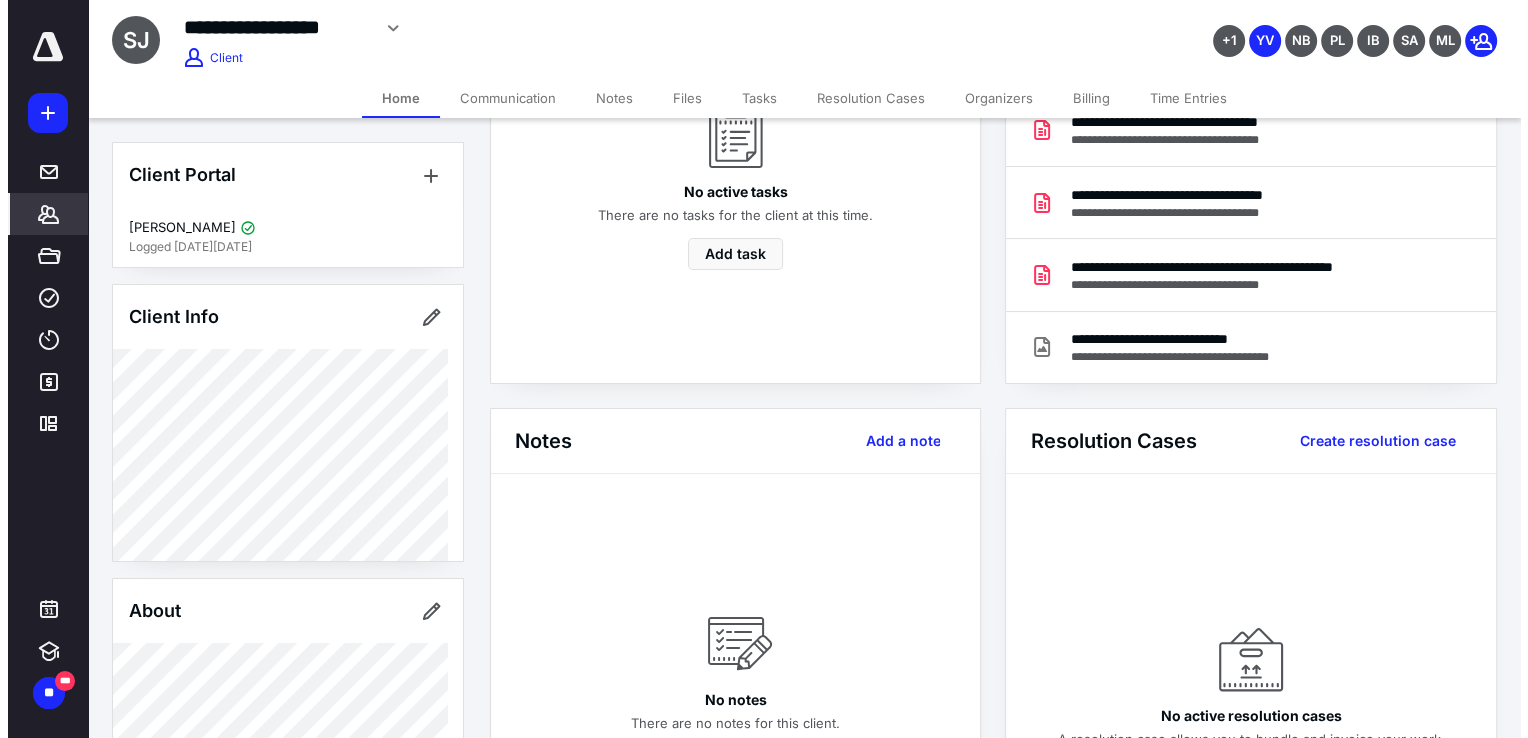 scroll, scrollTop: 0, scrollLeft: 0, axis: both 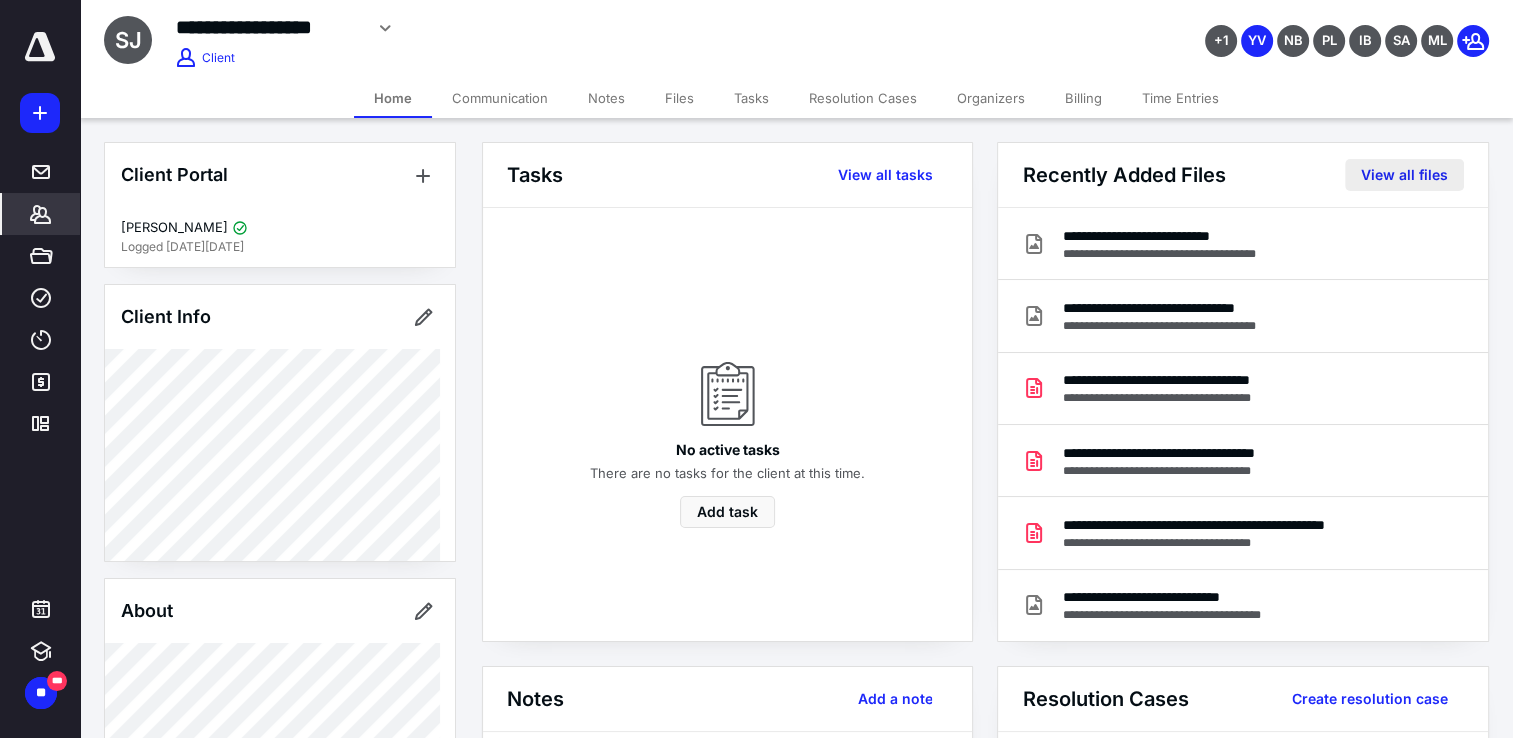 click on "View all files" at bounding box center (1404, 175) 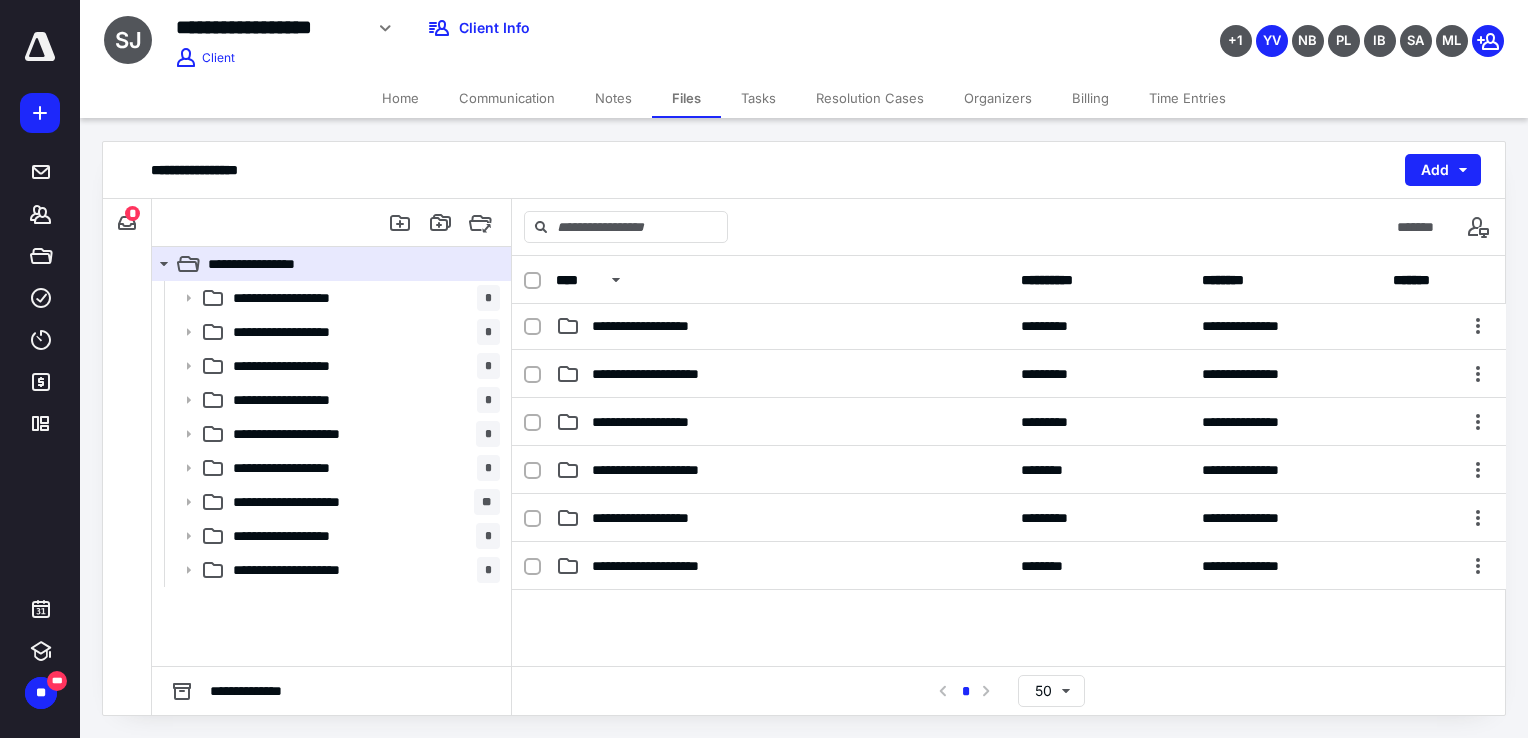 scroll, scrollTop: 168, scrollLeft: 0, axis: vertical 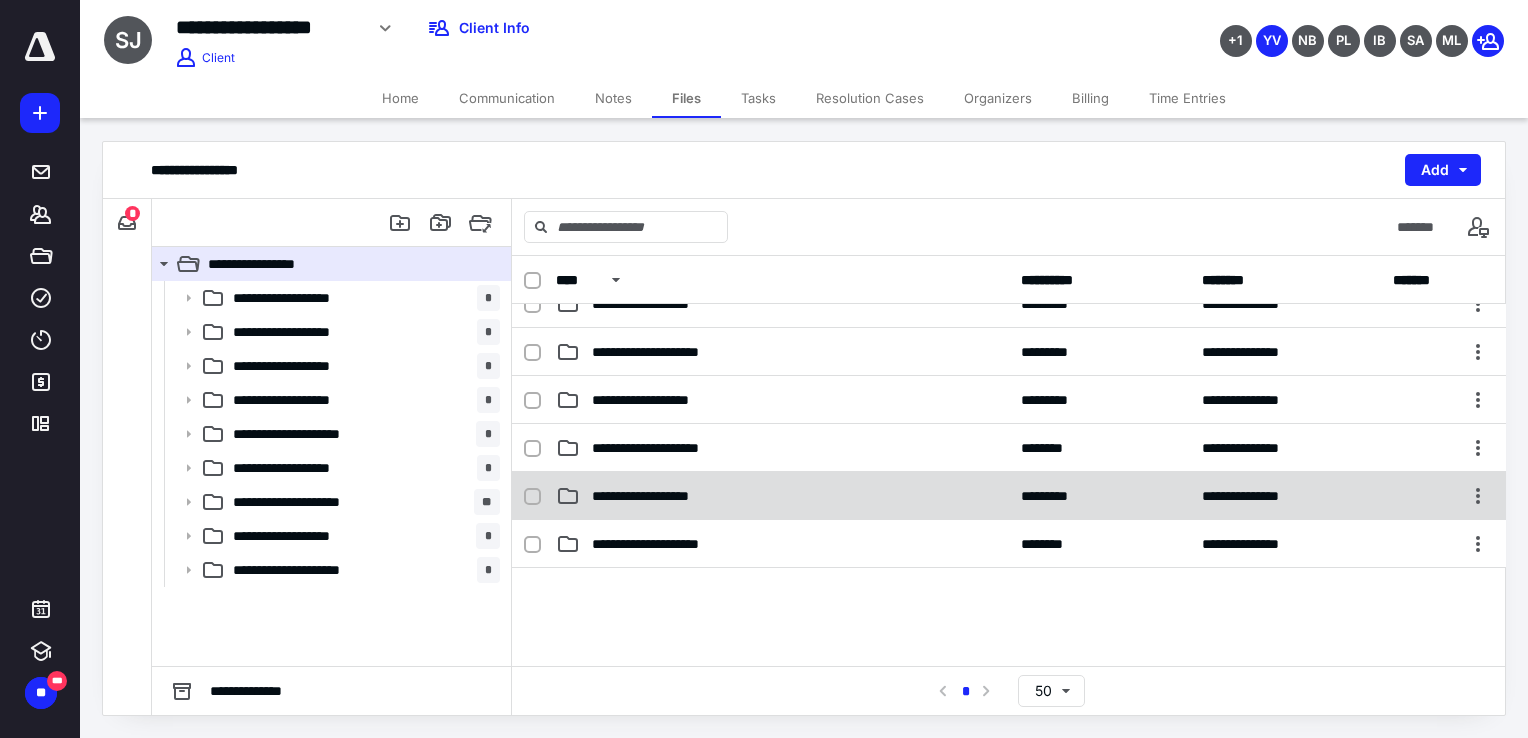 click on "**********" at bounding box center (782, 496) 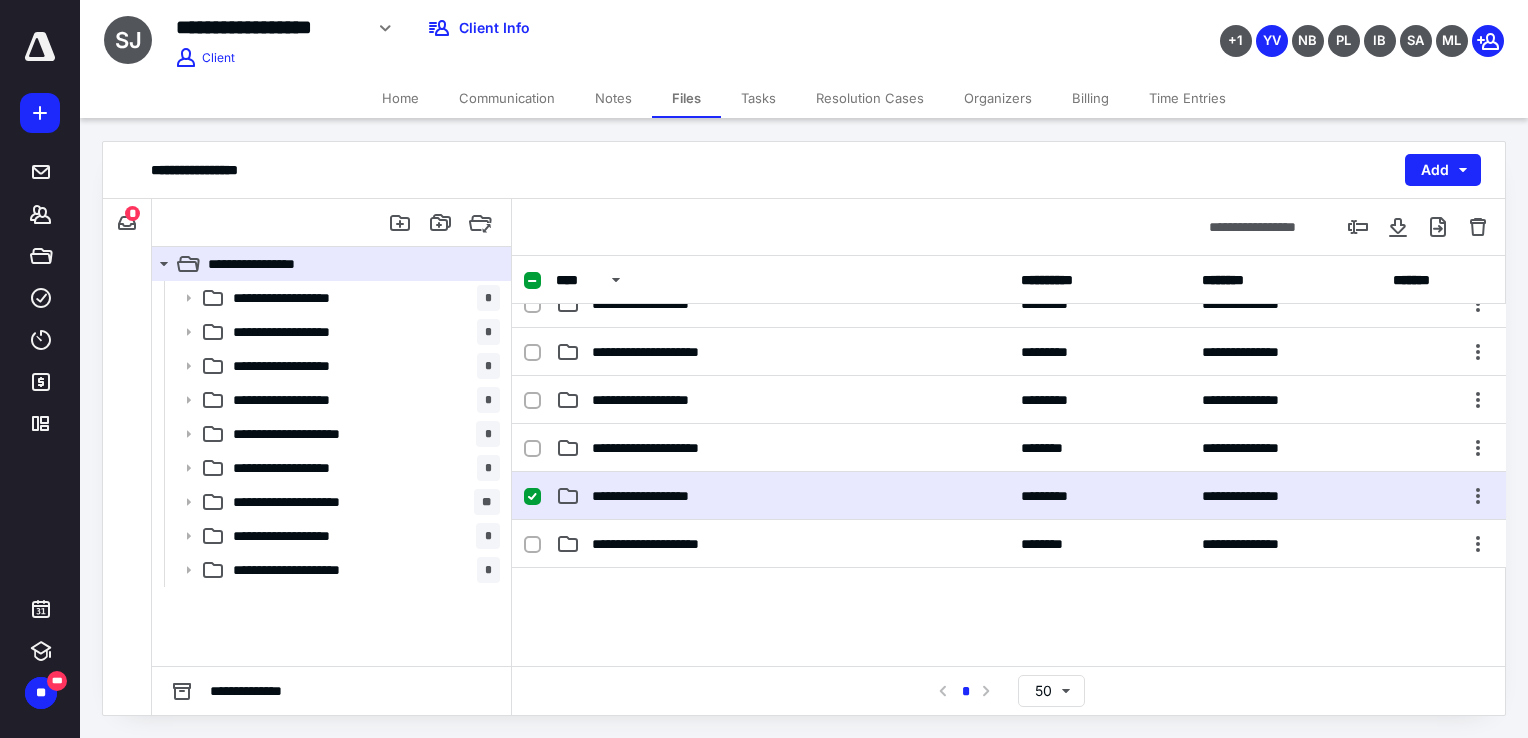 click on "**********" at bounding box center [782, 496] 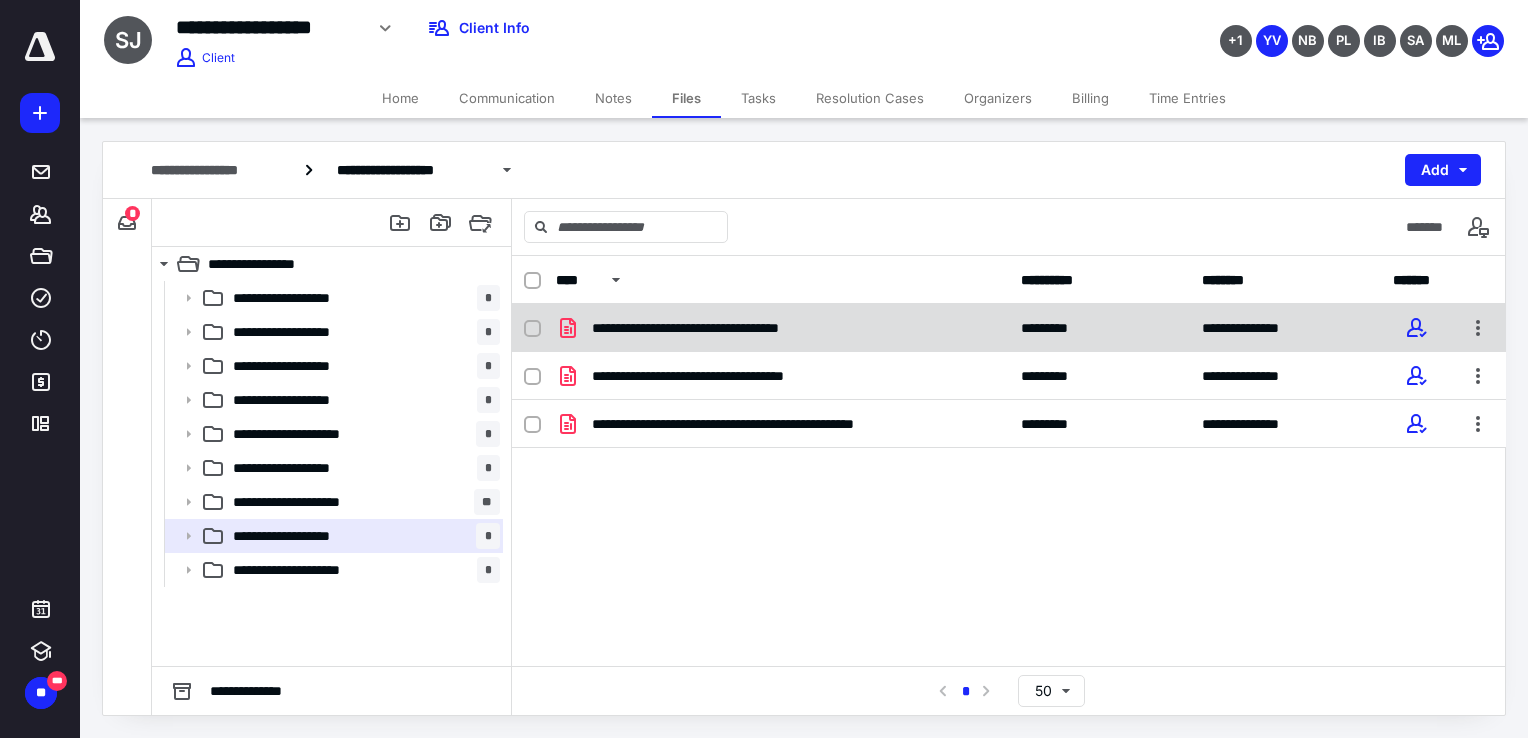 click on "**********" at bounding box center (782, 328) 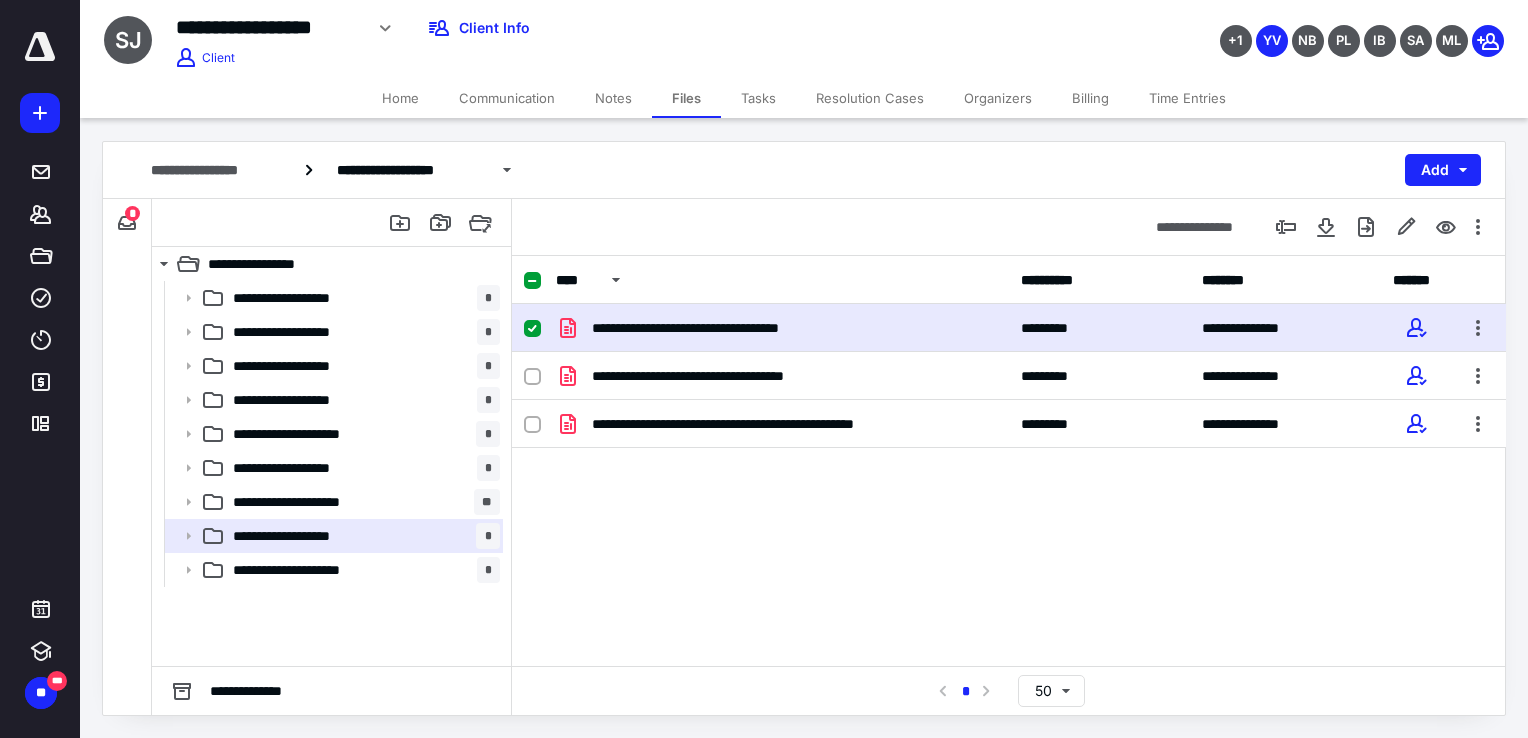 click on "**********" at bounding box center (782, 328) 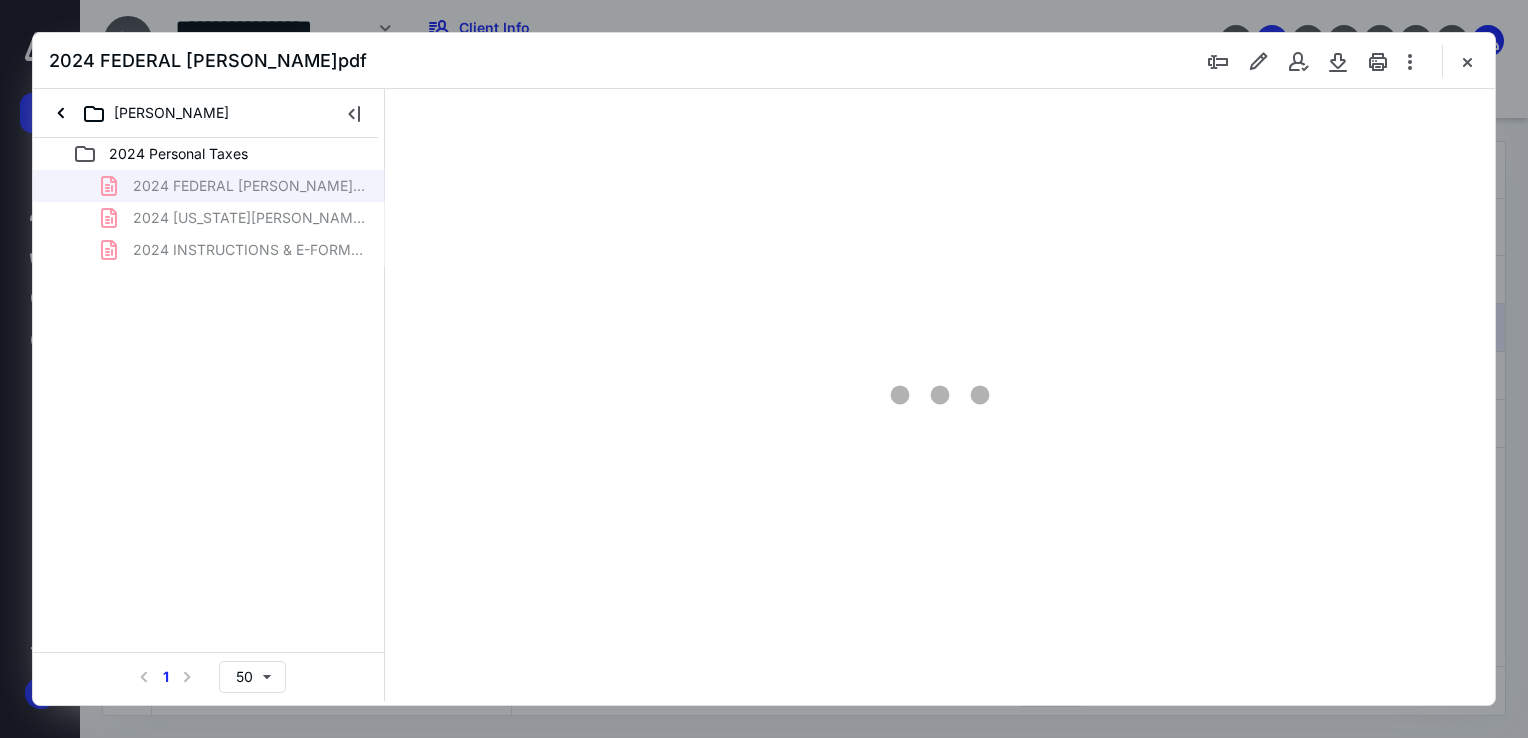scroll, scrollTop: 0, scrollLeft: 0, axis: both 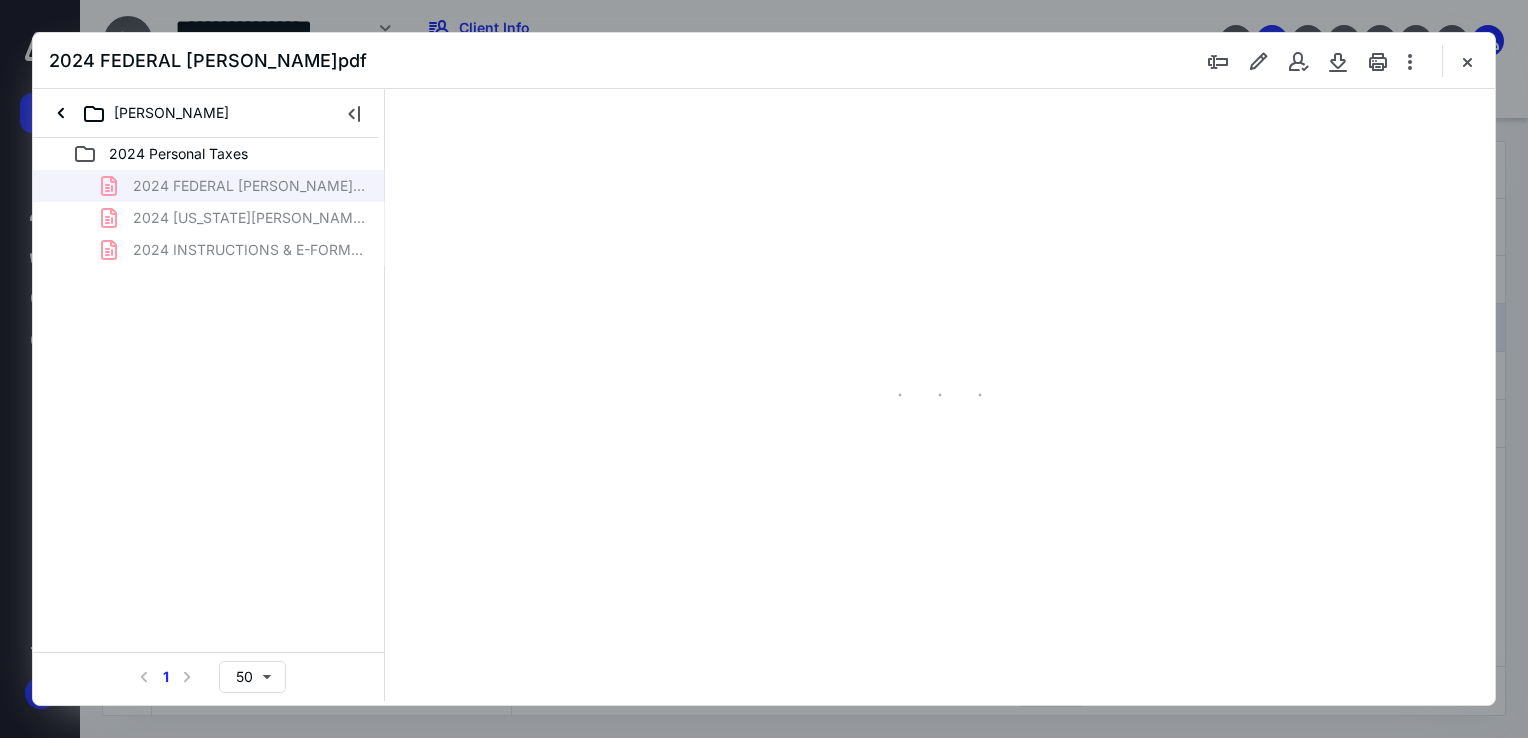type on "68" 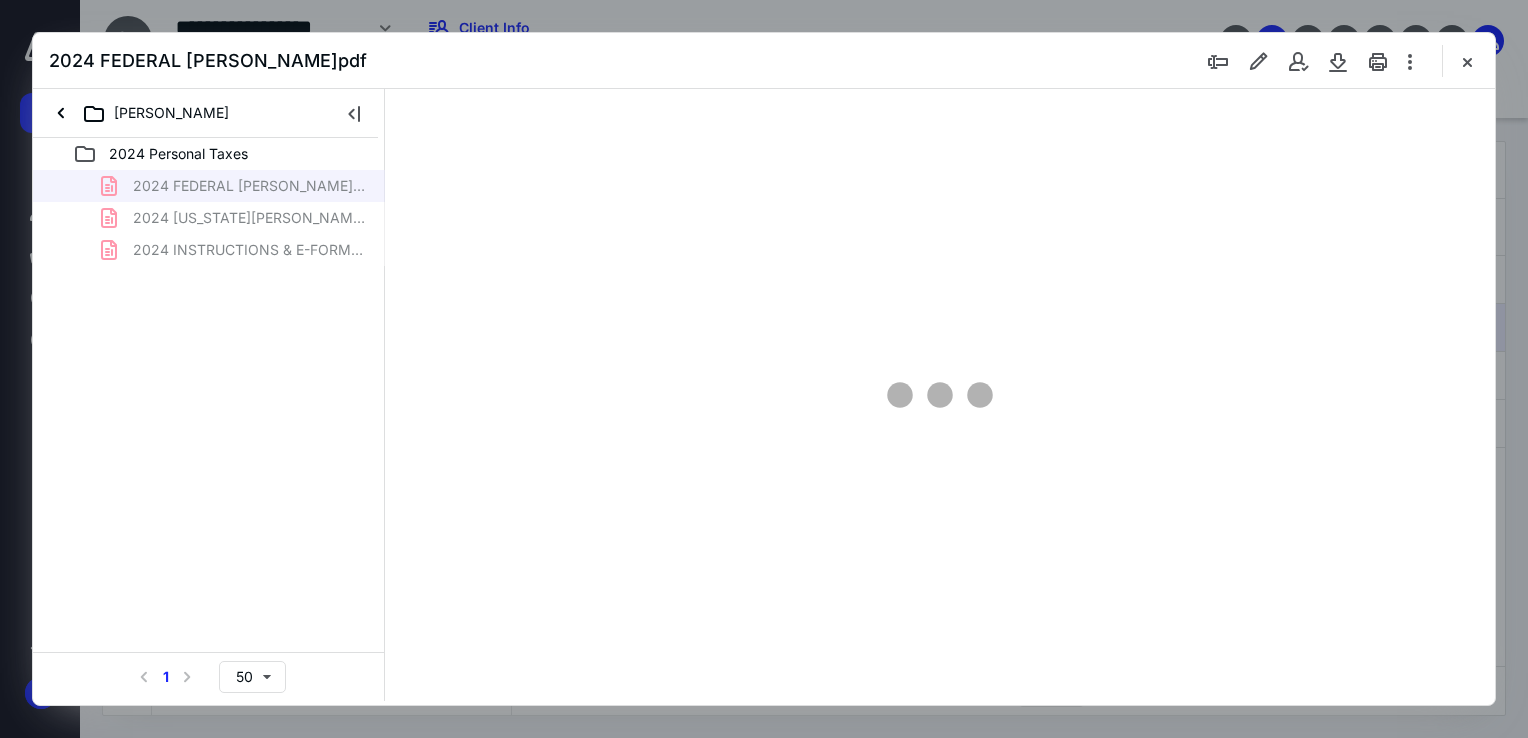 scroll, scrollTop: 79, scrollLeft: 0, axis: vertical 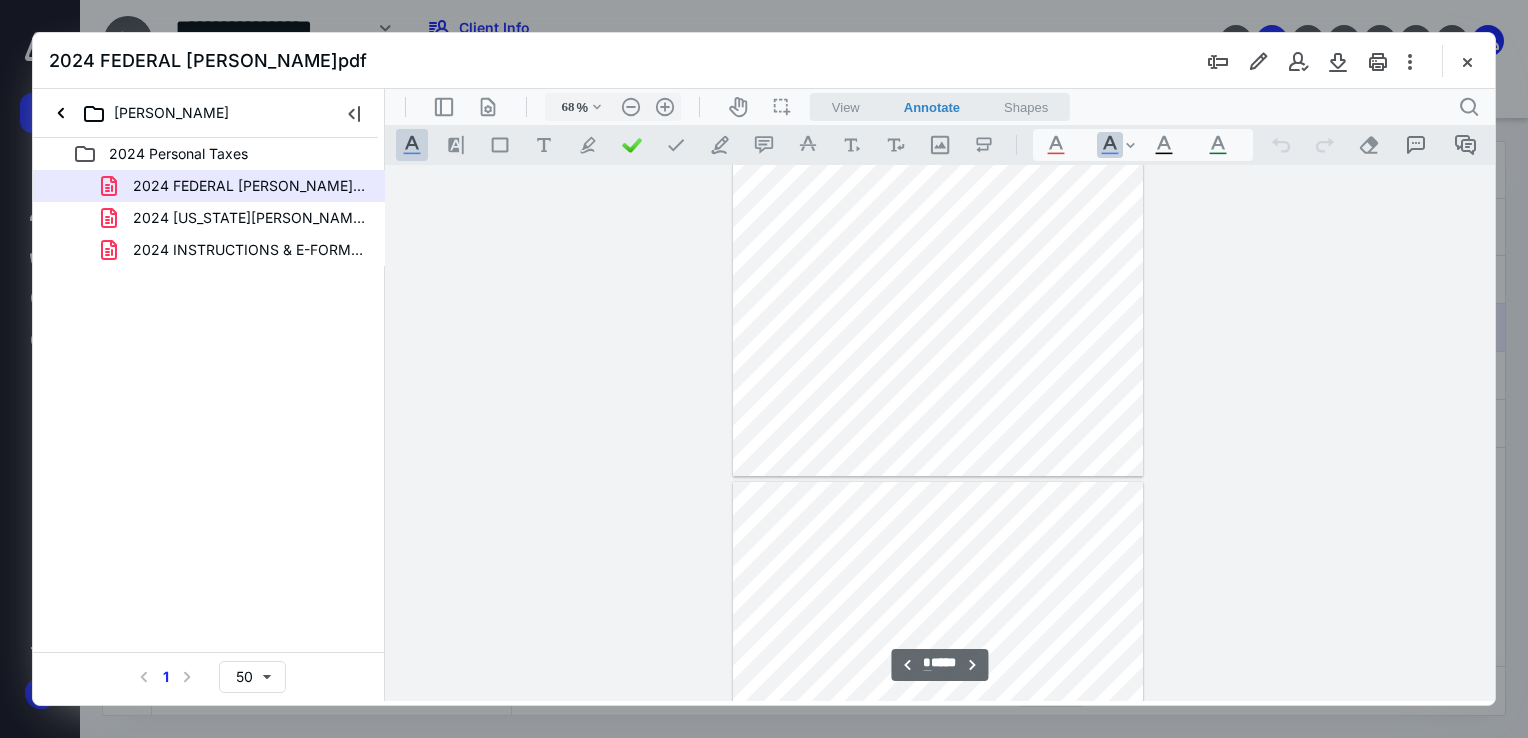 type on "*" 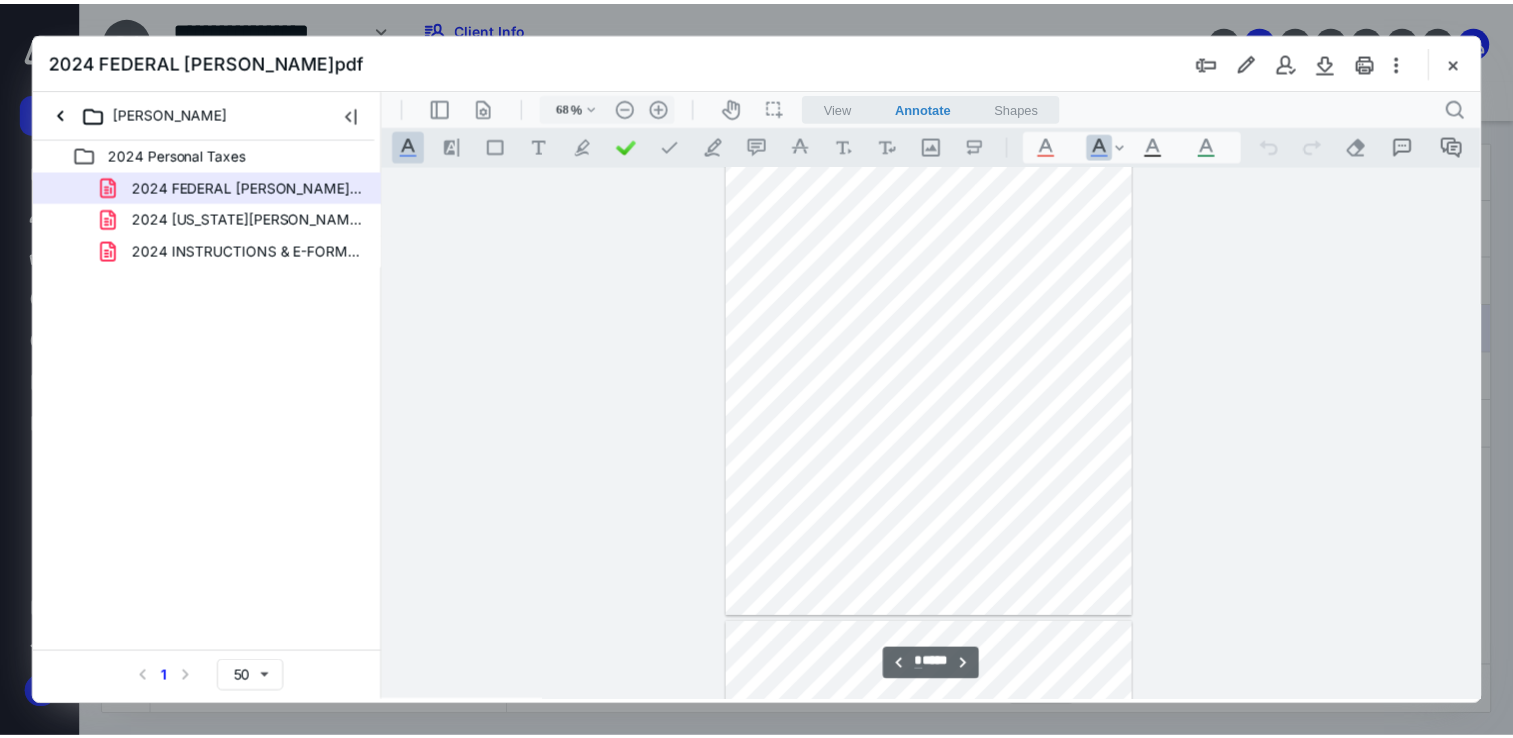 scroll, scrollTop: 3831, scrollLeft: 0, axis: vertical 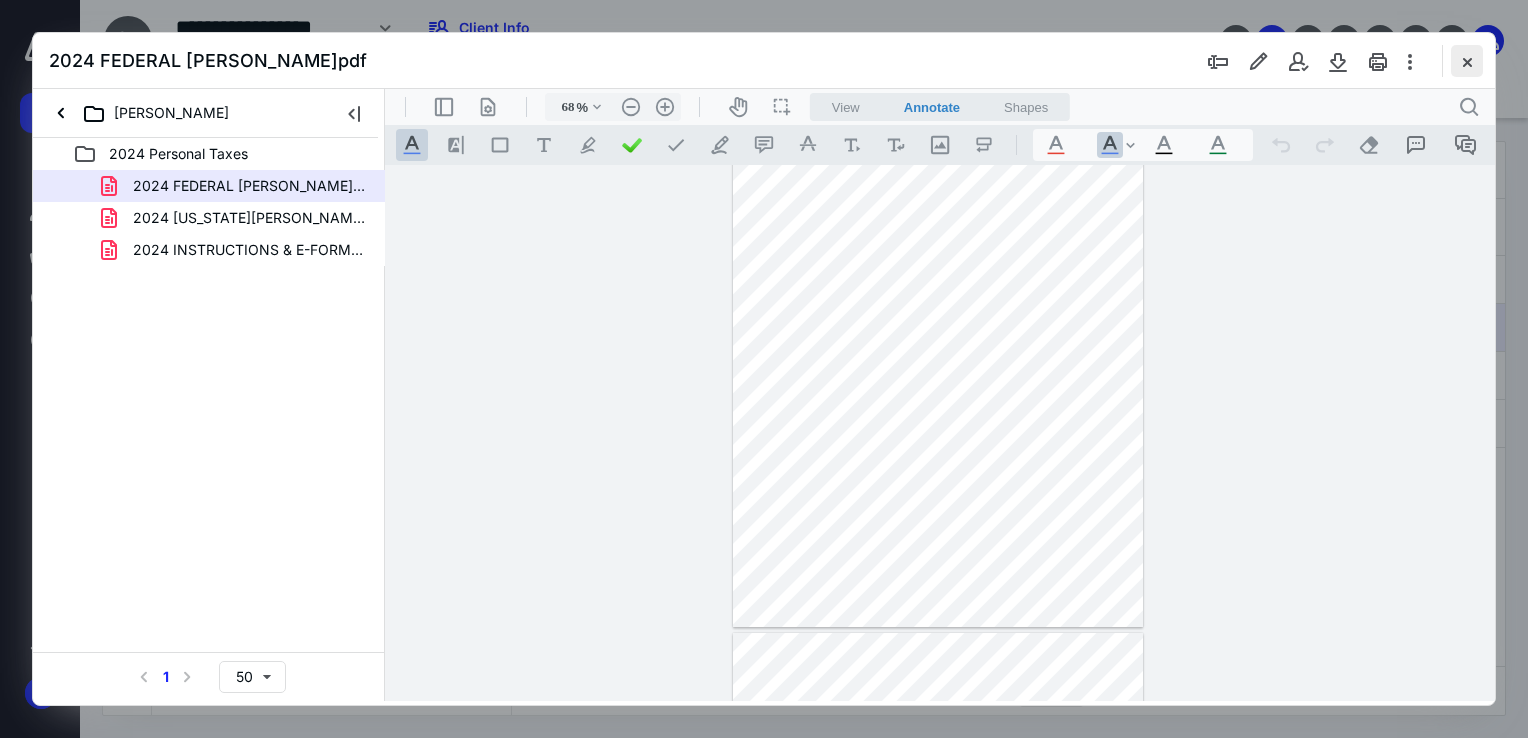 click at bounding box center [1467, 61] 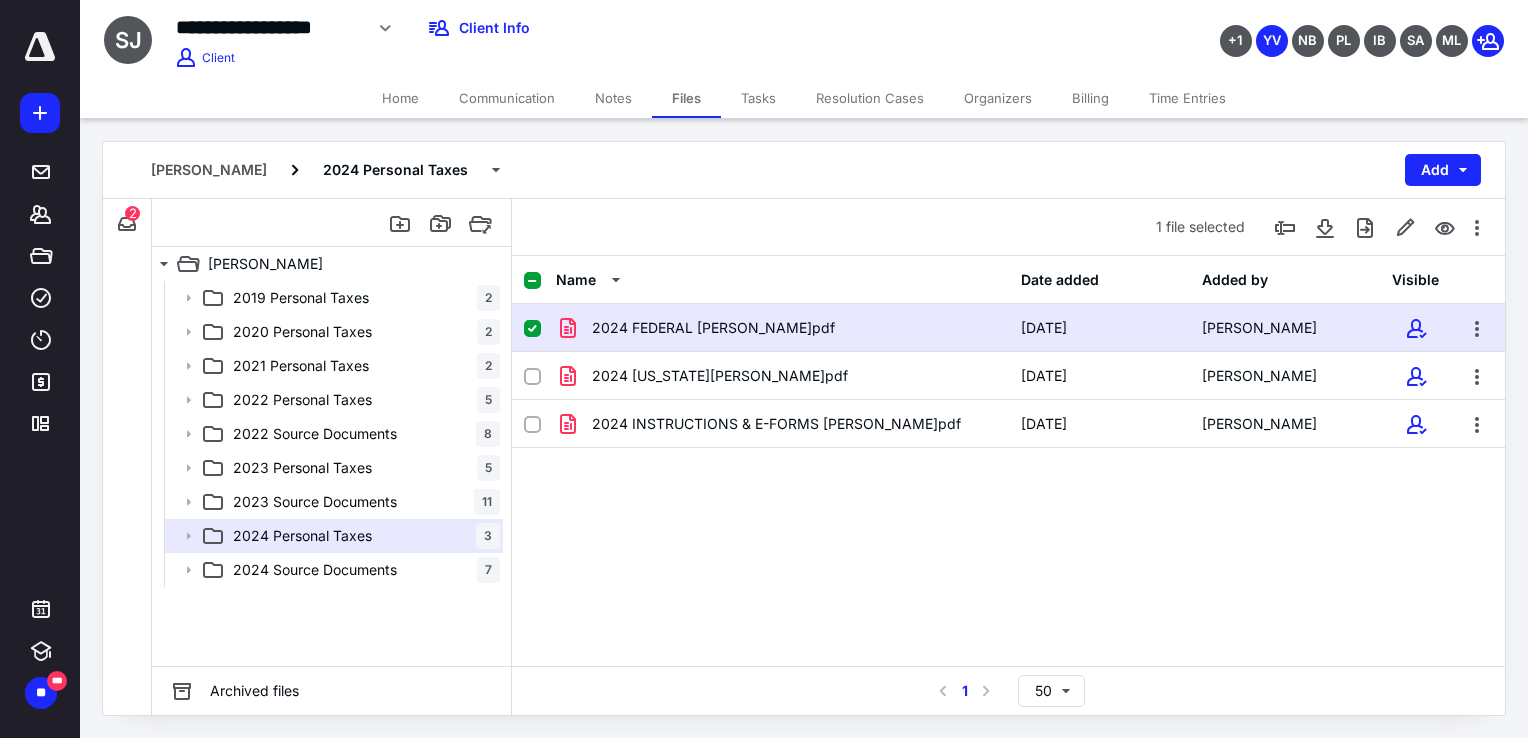 click on "Home" at bounding box center (400, 98) 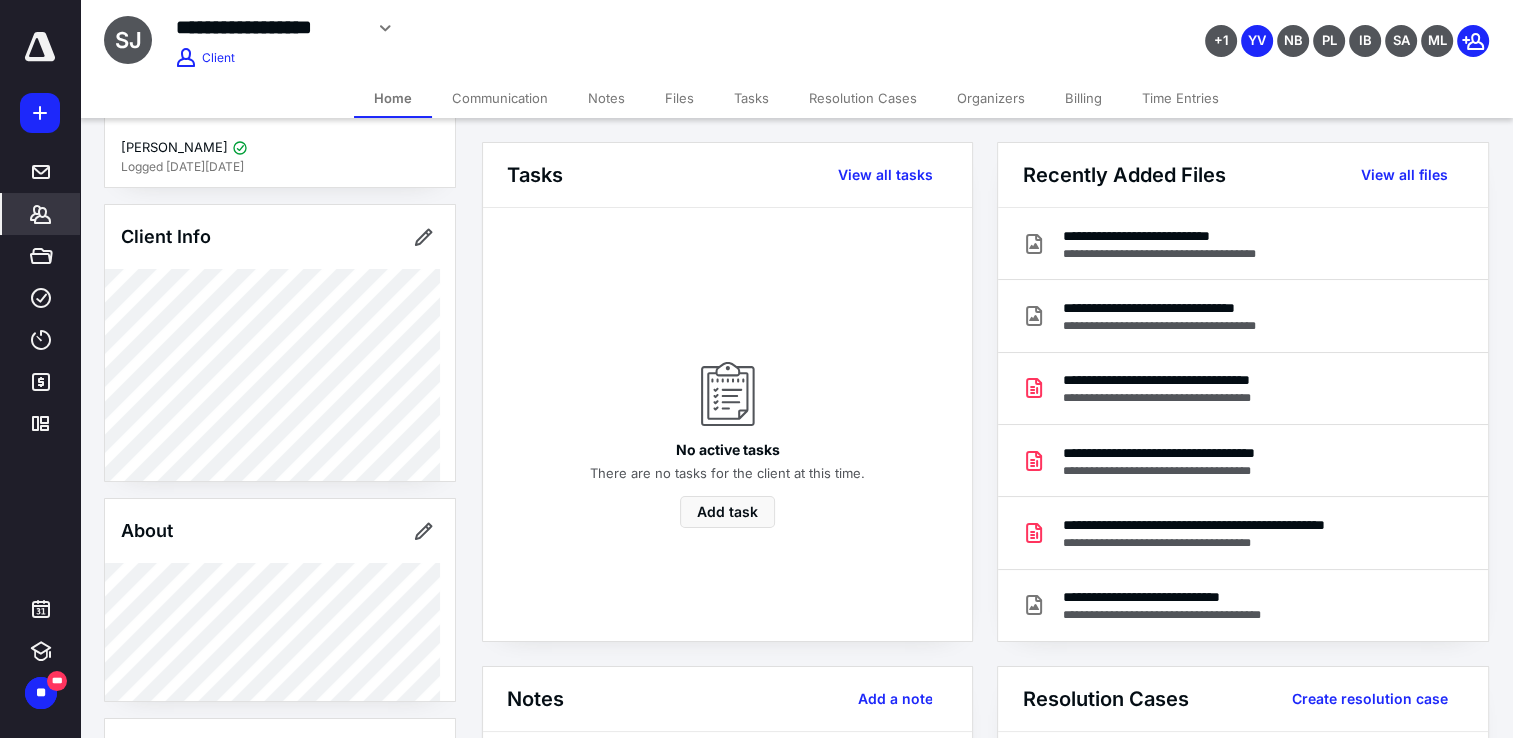 scroll, scrollTop: 0, scrollLeft: 0, axis: both 